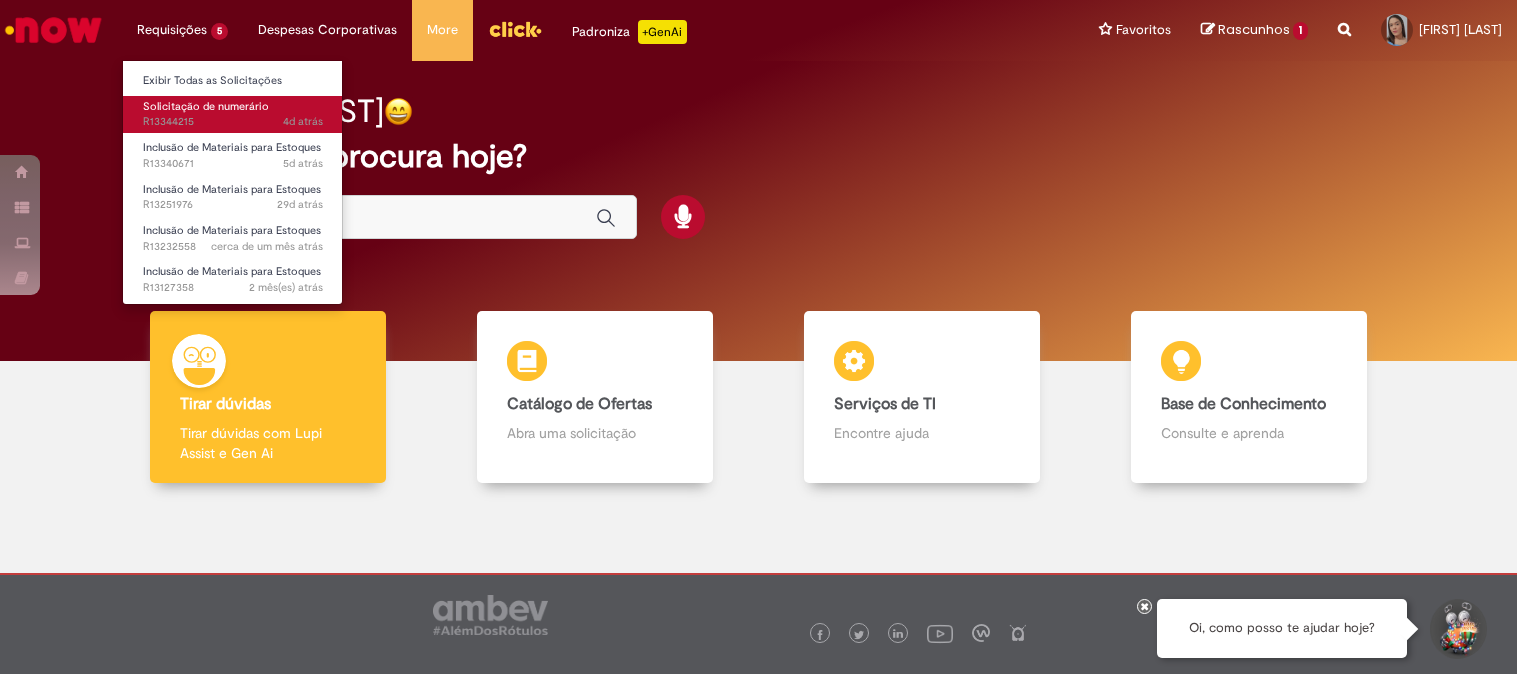 click on "4d atrás 4 dias atrás  R13344215" at bounding box center (233, 122) 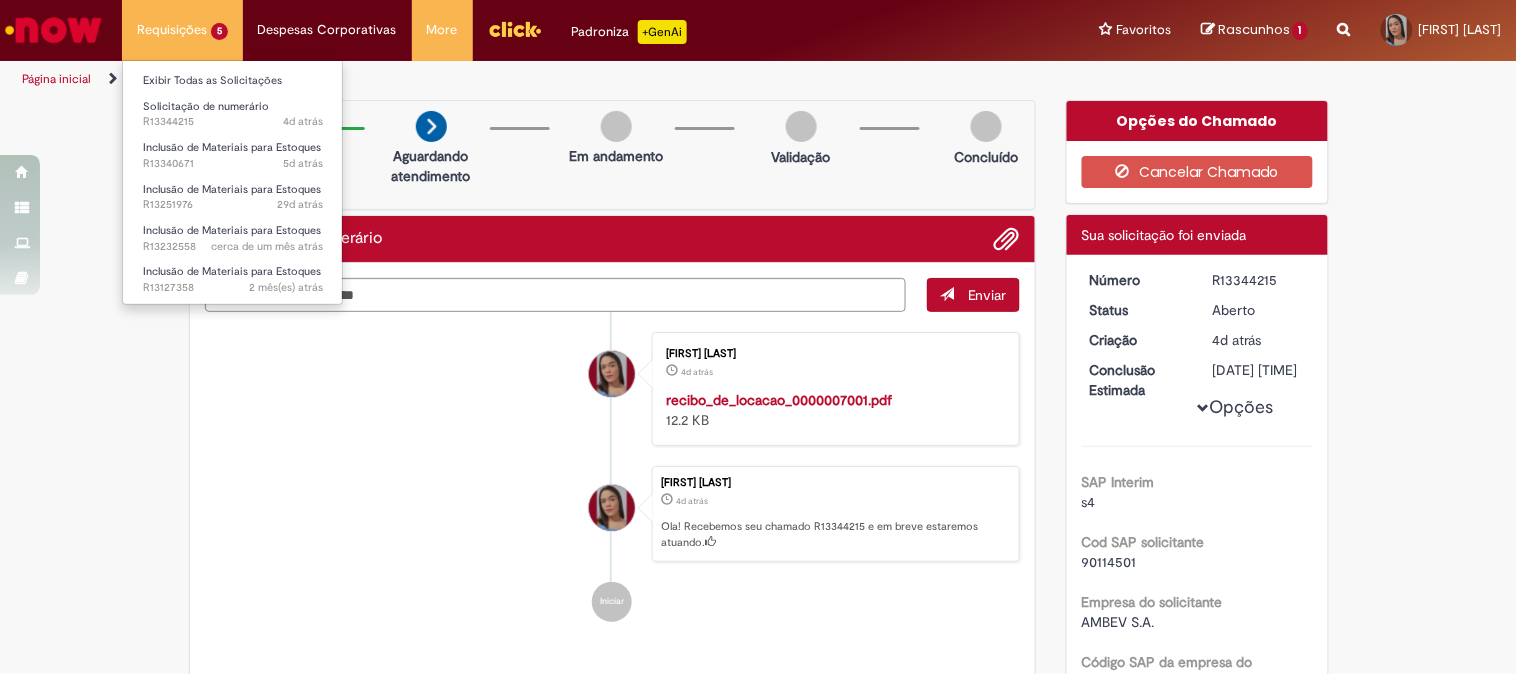 click on "Inclusão de Materiais para Estoques
2 mês(es) atrás 2 meses atrás  R13127358" at bounding box center [233, 277] 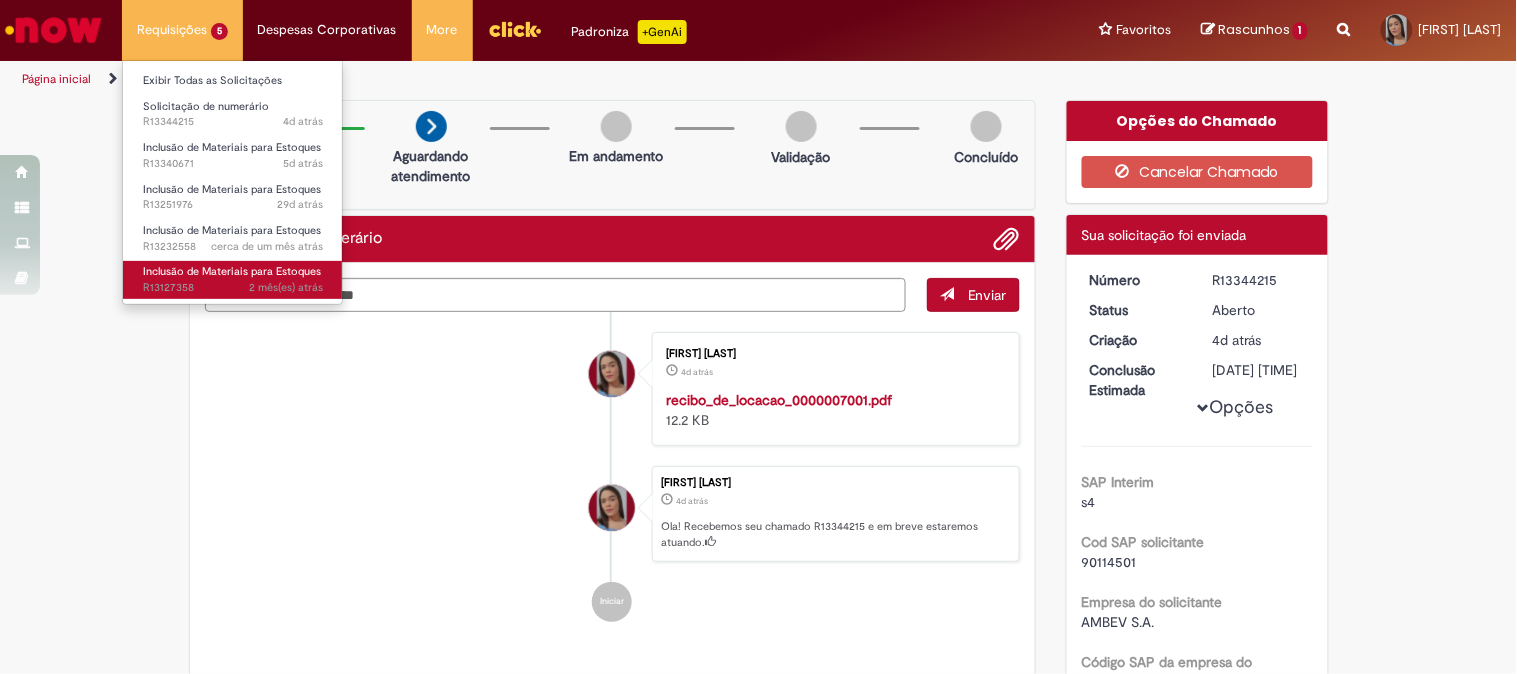 click on "Inclusão de Materiais para Estoques" at bounding box center [232, 271] 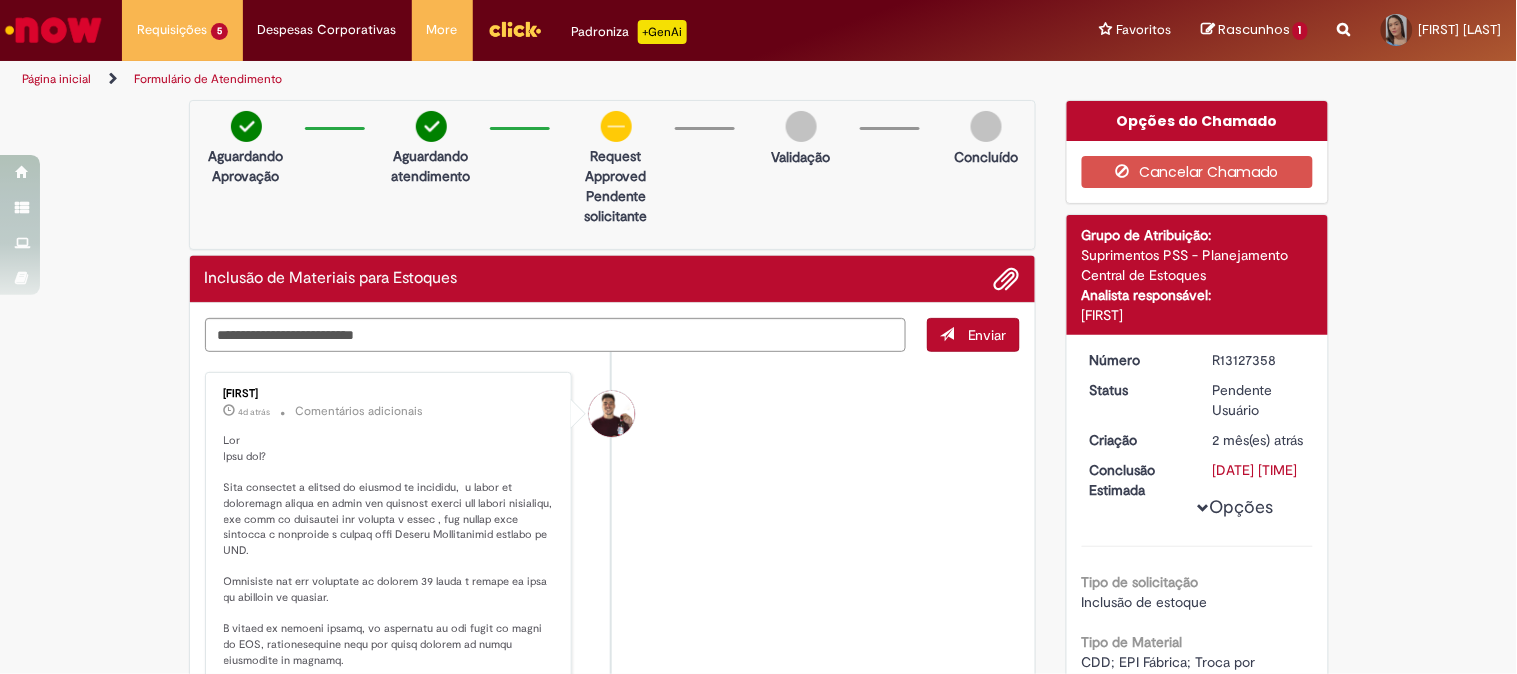 click at bounding box center (53, 30) 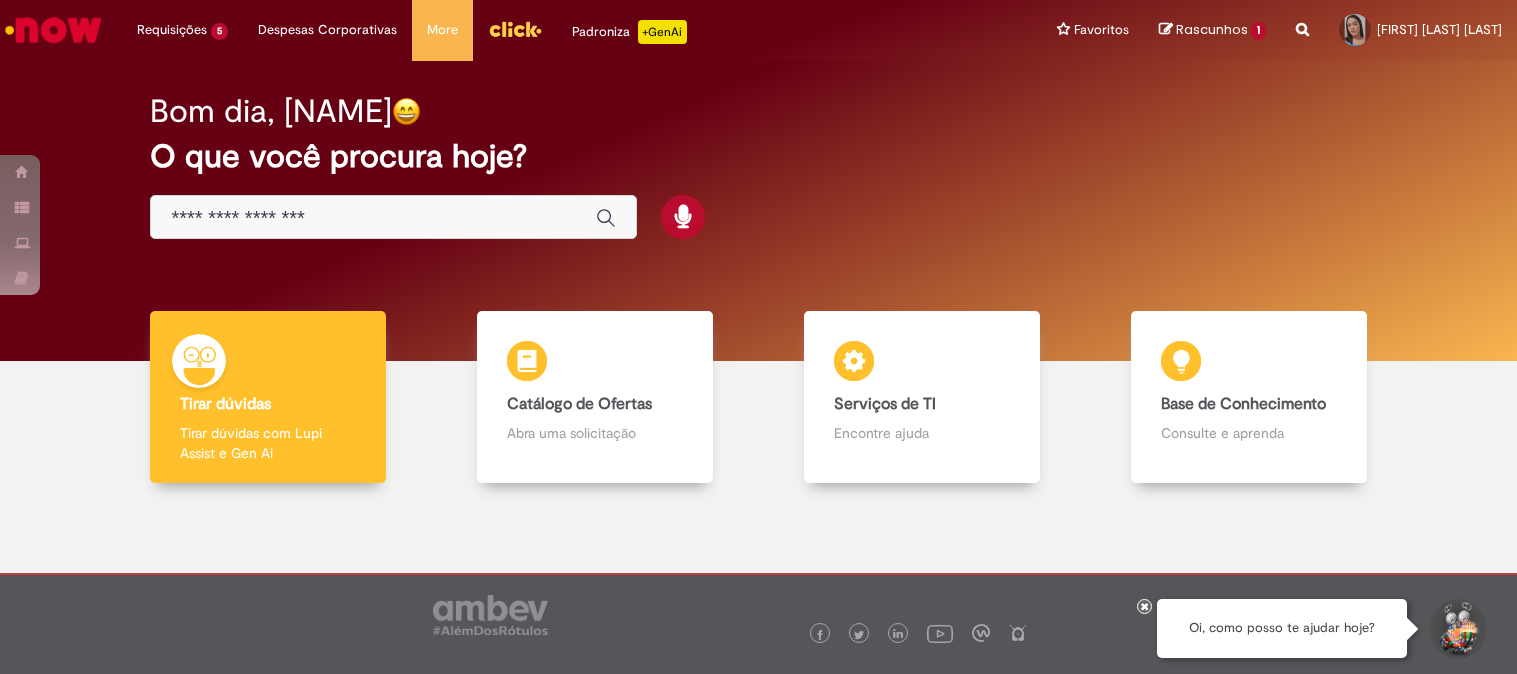 scroll, scrollTop: 0, scrollLeft: 0, axis: both 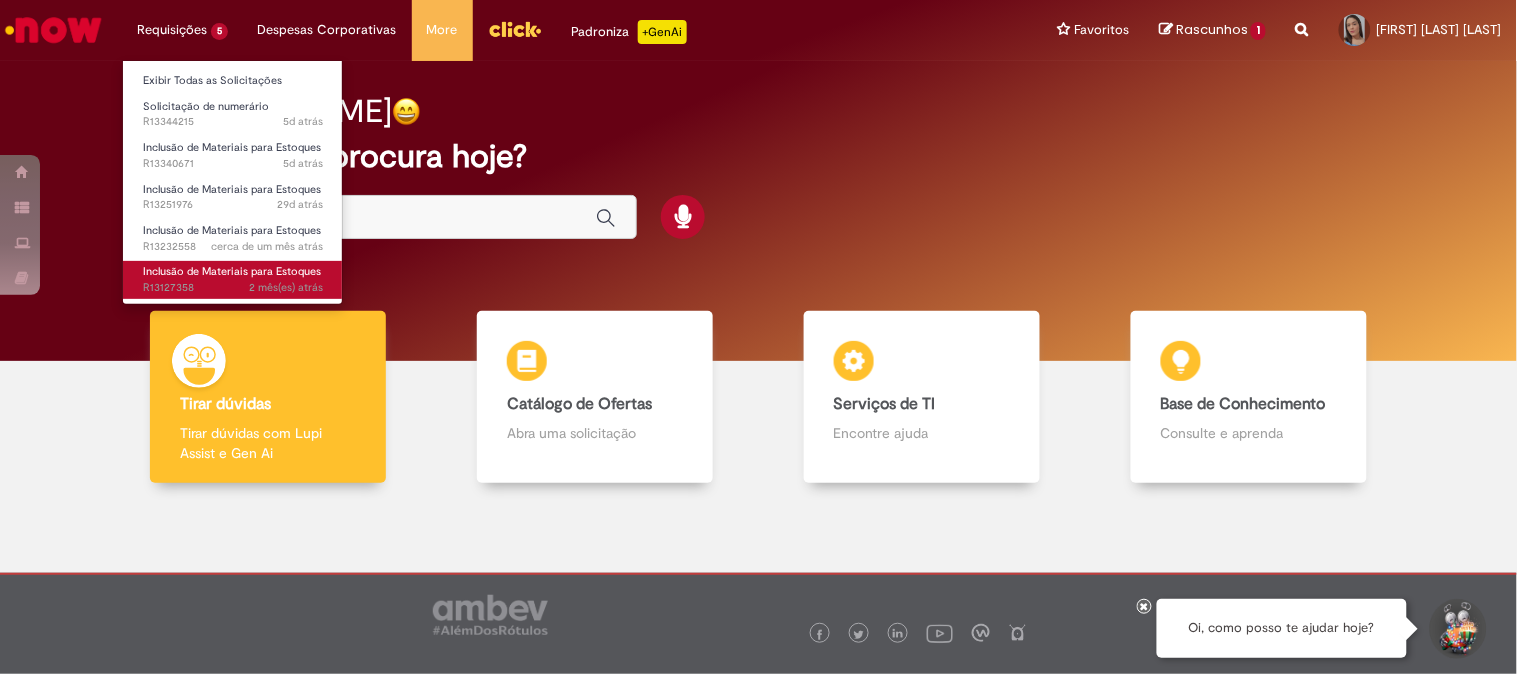 click on "2 mês(es) atrás 2 meses atrás  R[NUMBER]" at bounding box center [233, 288] 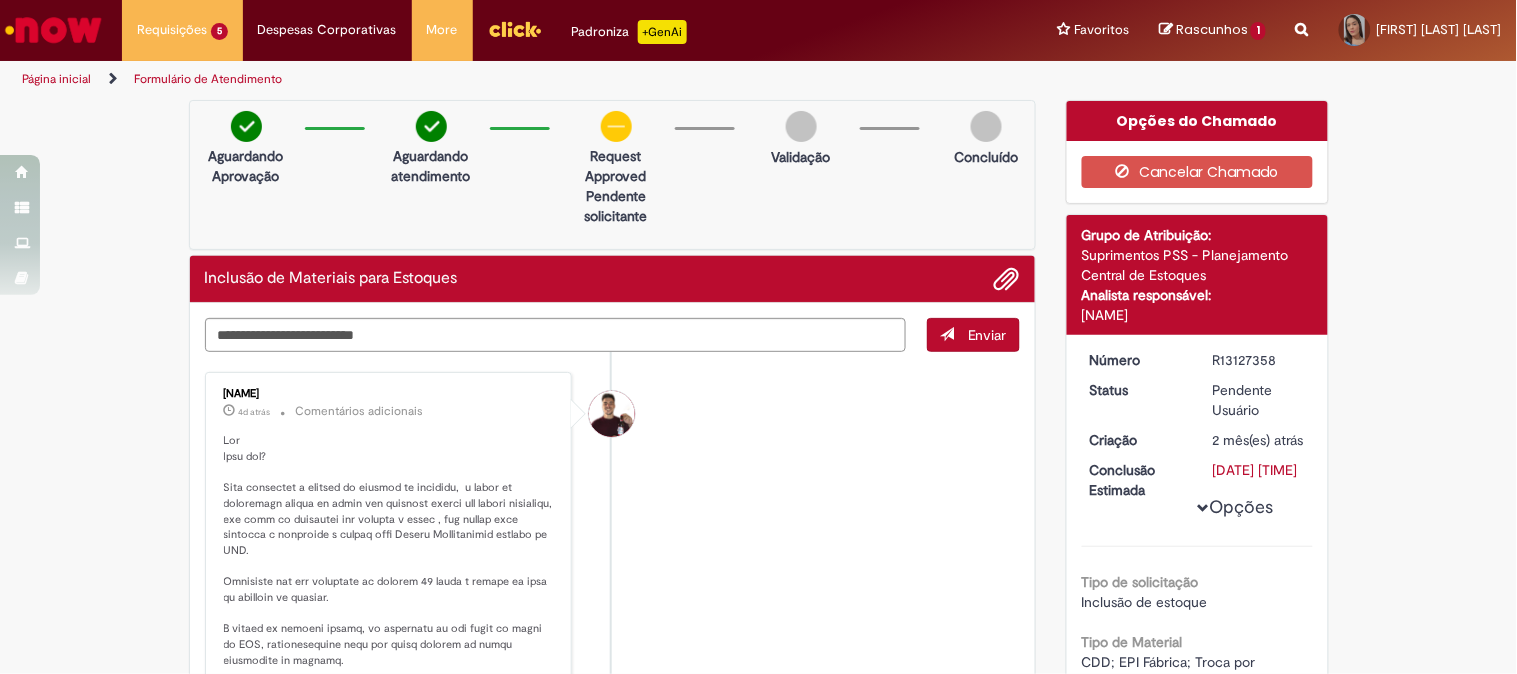 scroll, scrollTop: 333, scrollLeft: 0, axis: vertical 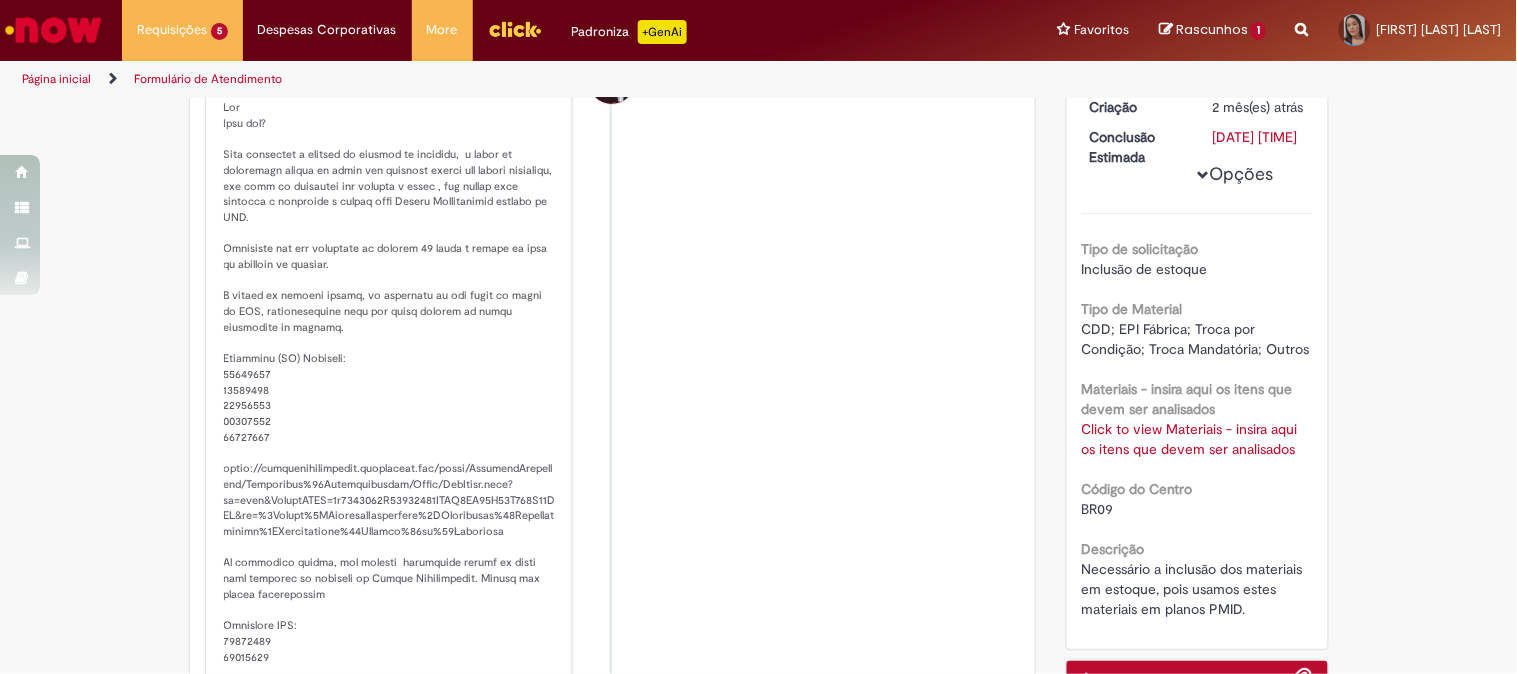 click at bounding box center (390, 430) 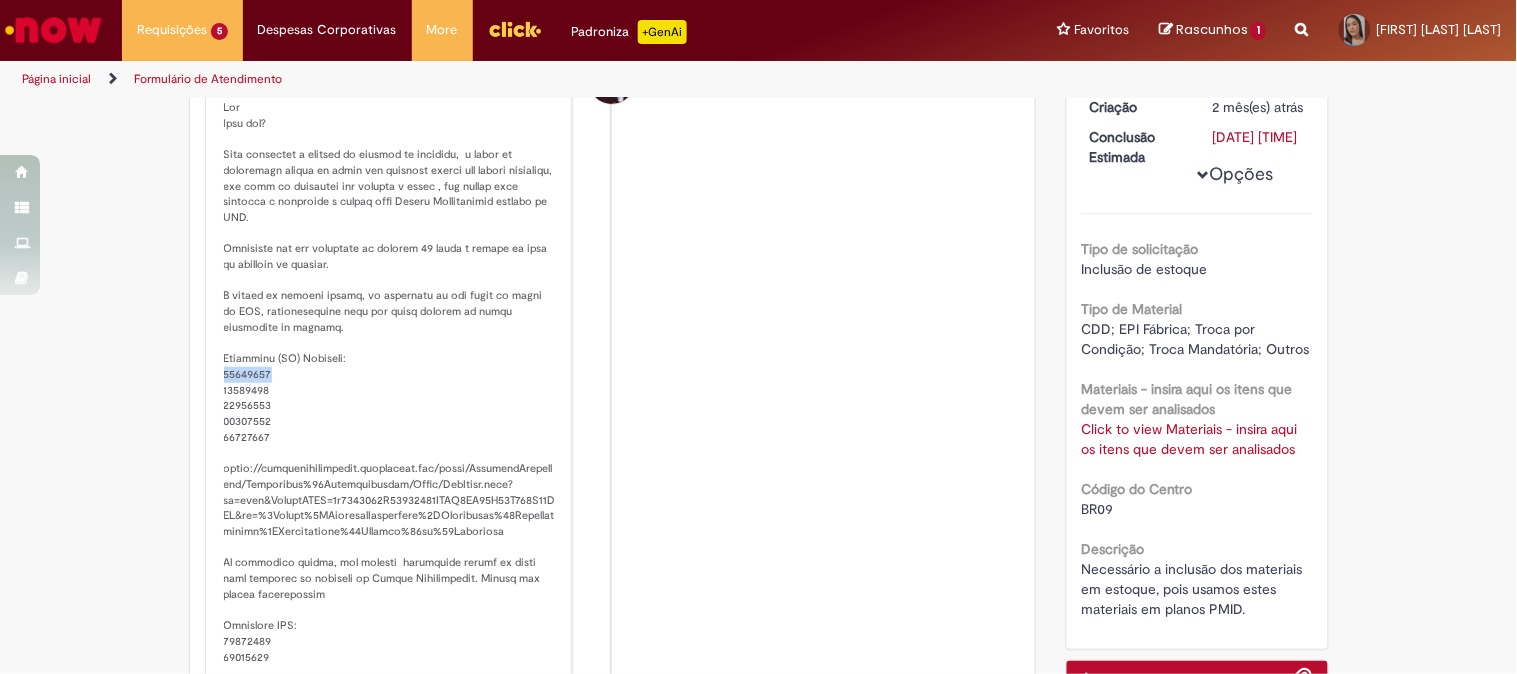 click at bounding box center [390, 430] 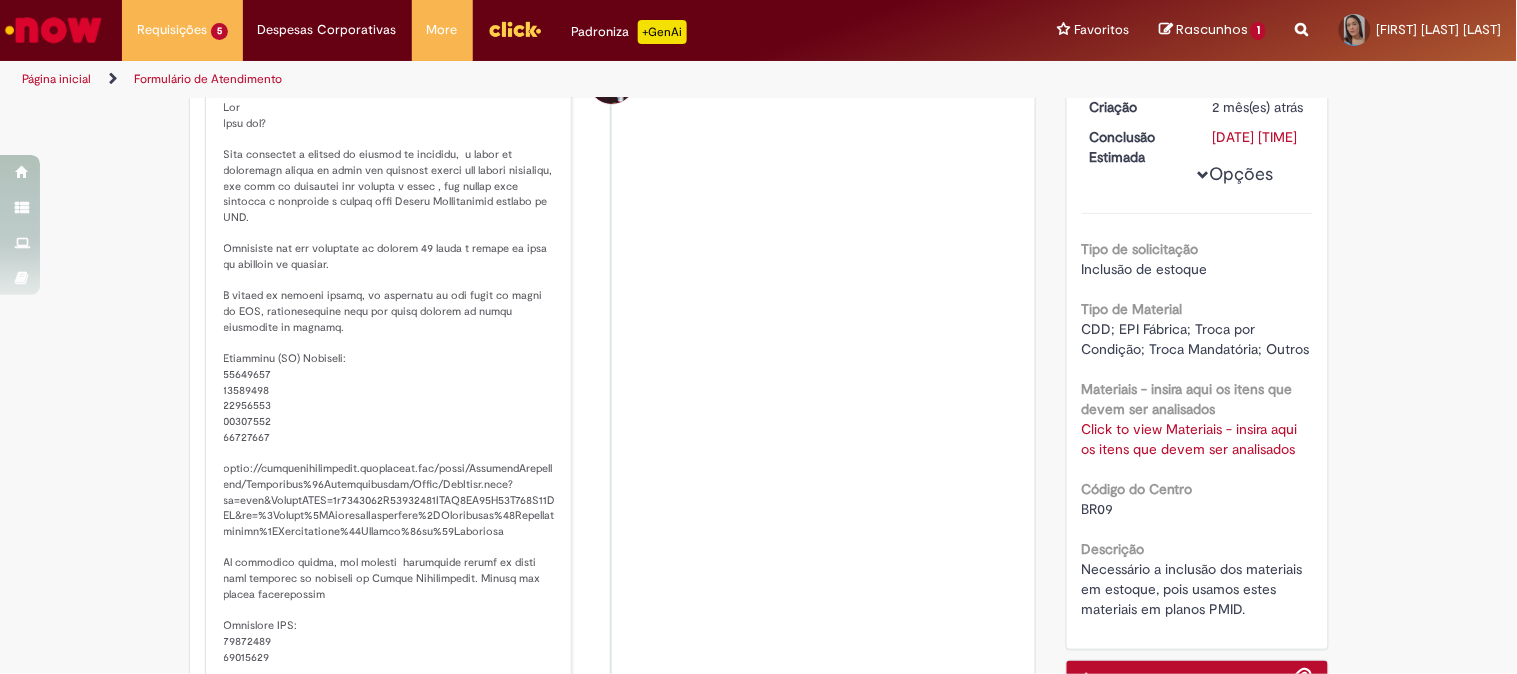 click at bounding box center (390, 430) 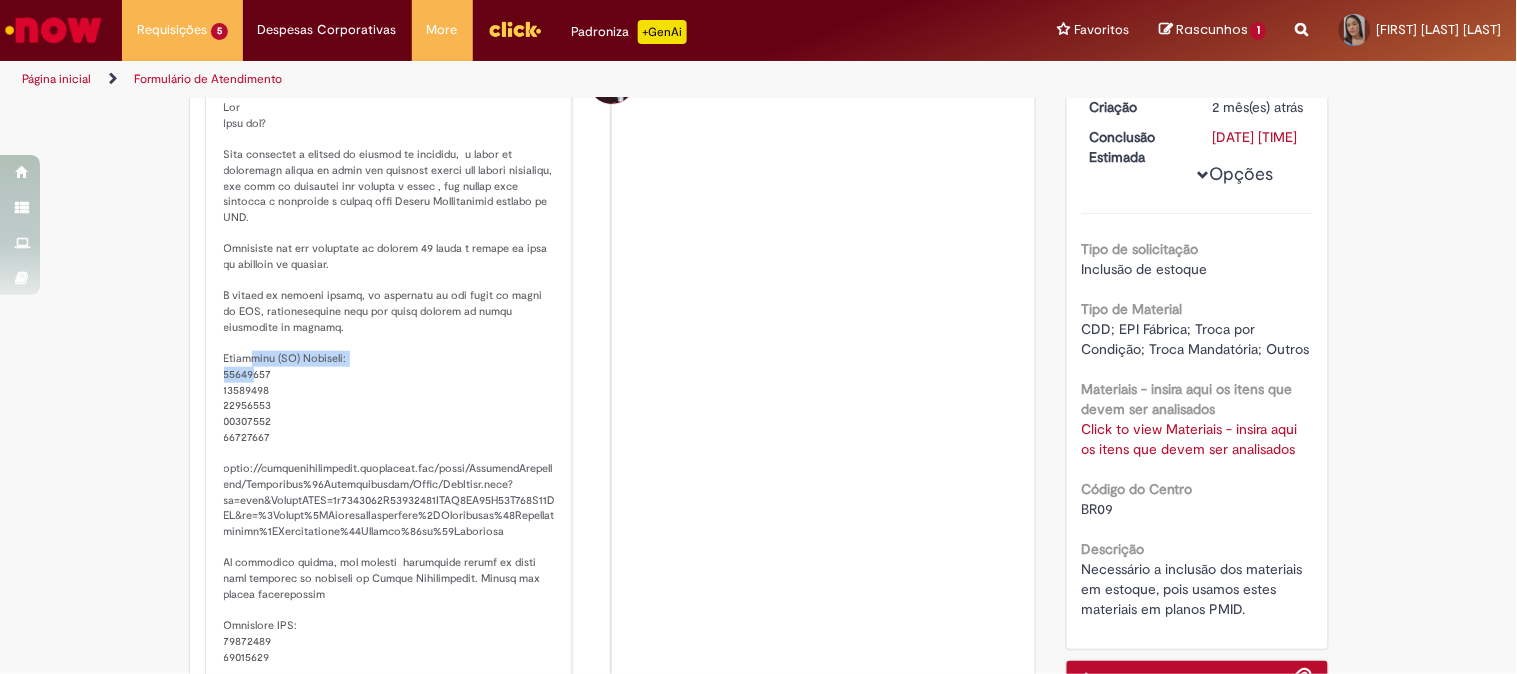 click at bounding box center [390, 430] 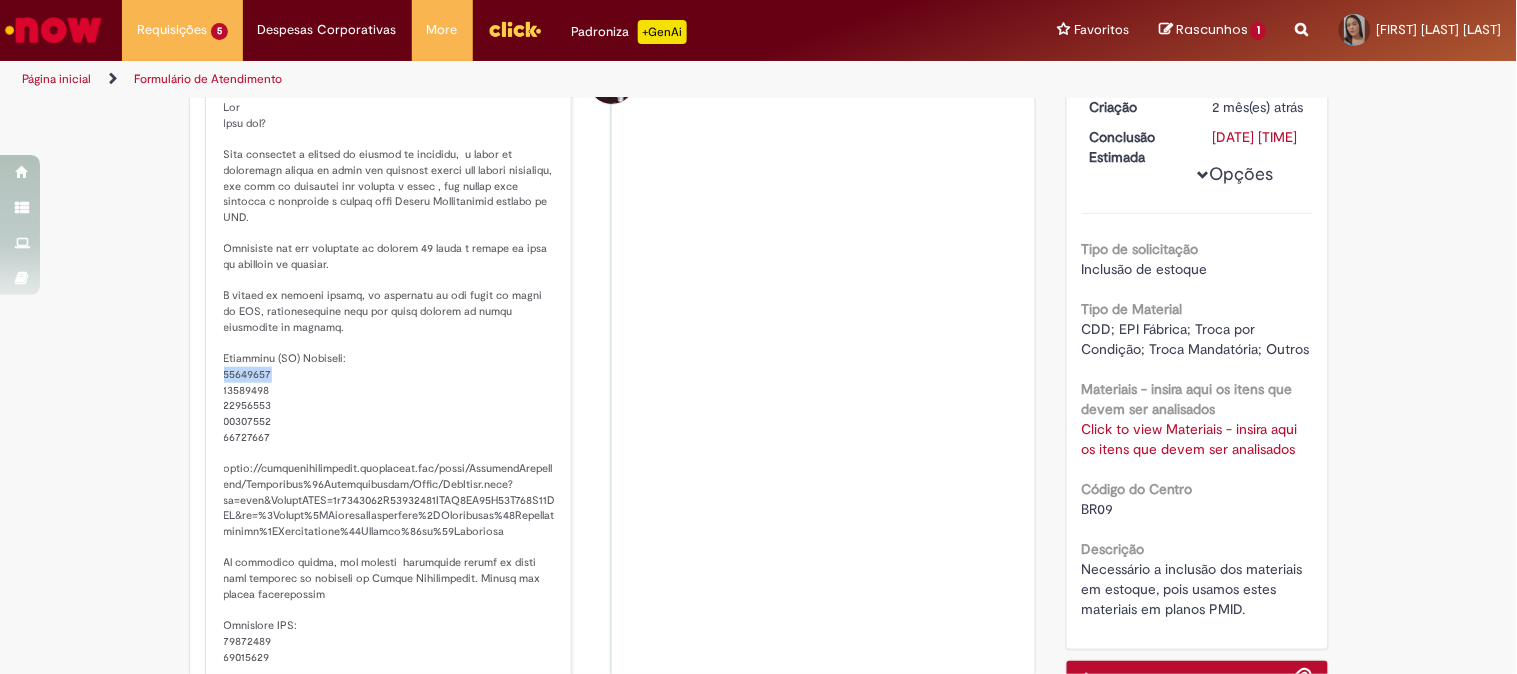 click at bounding box center [390, 430] 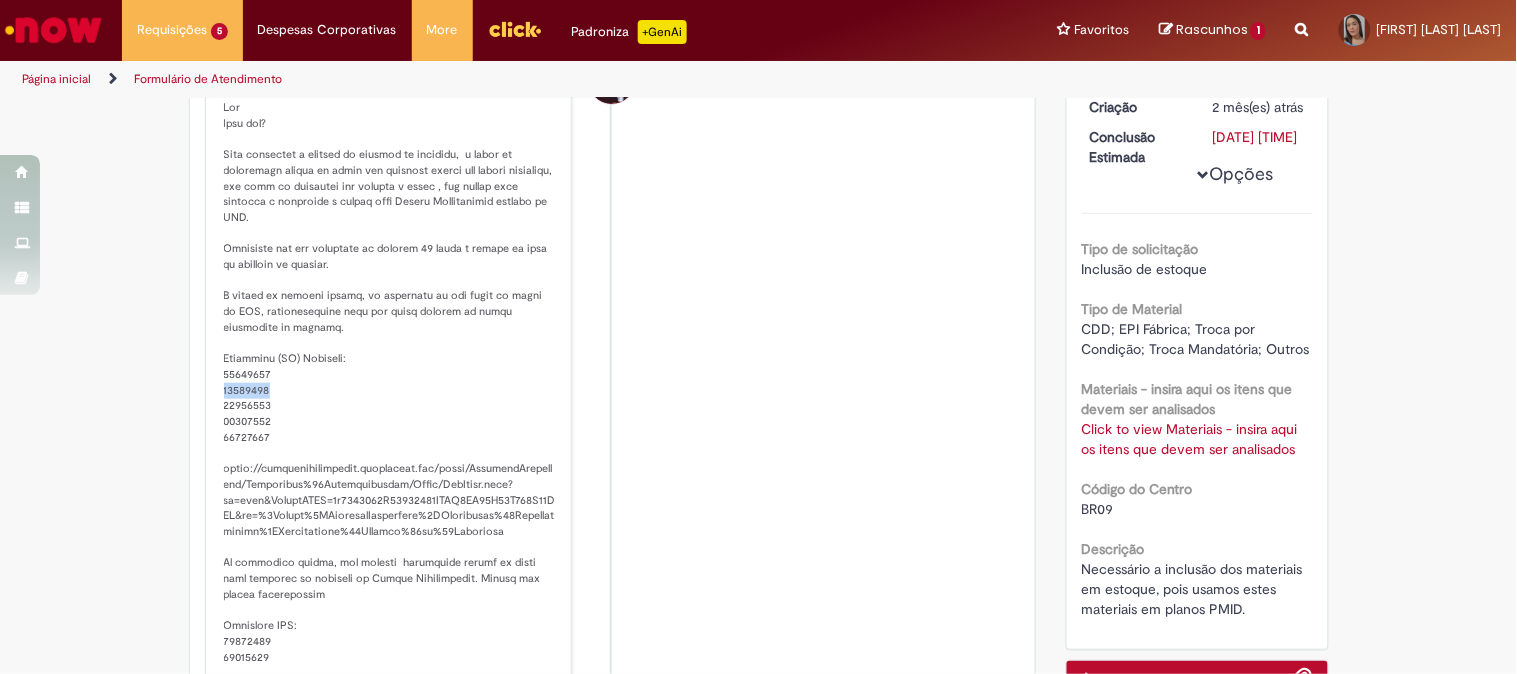 click at bounding box center (390, 430) 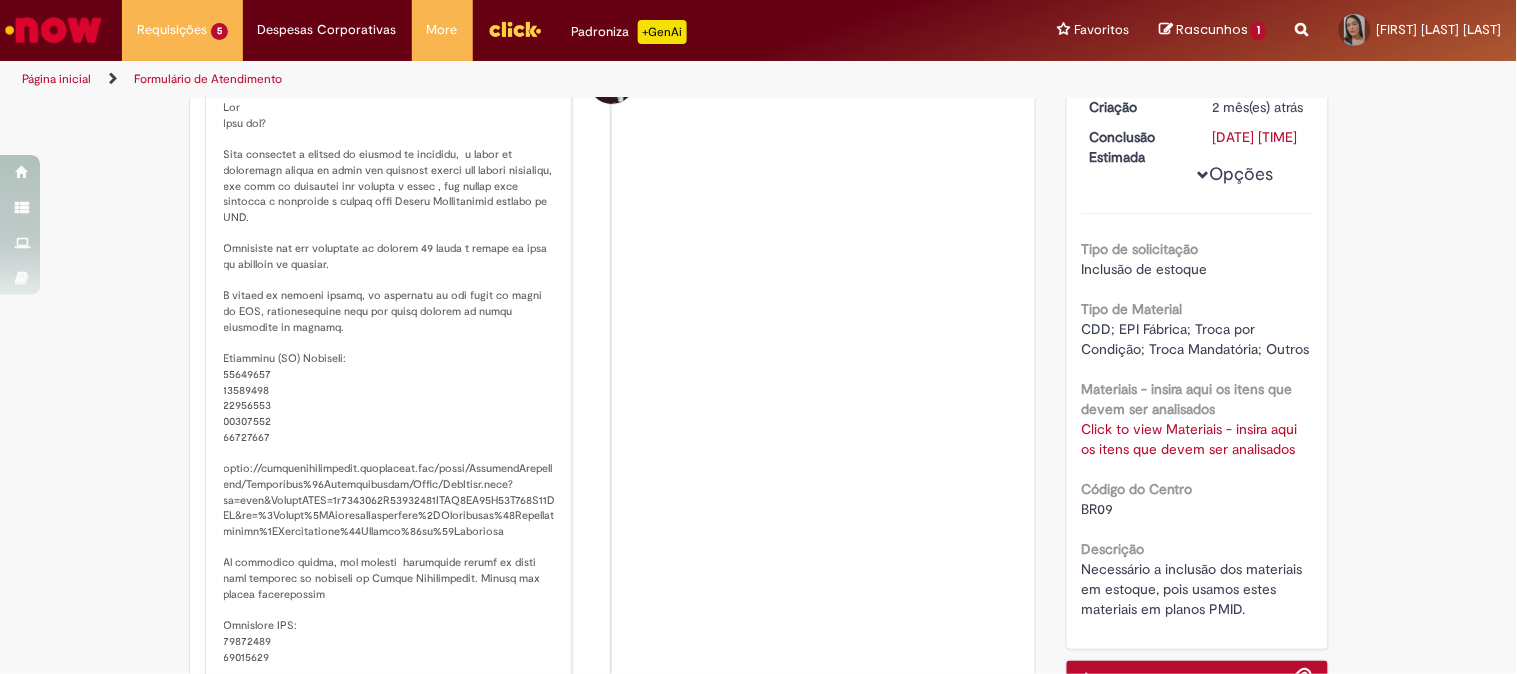 click at bounding box center (390, 430) 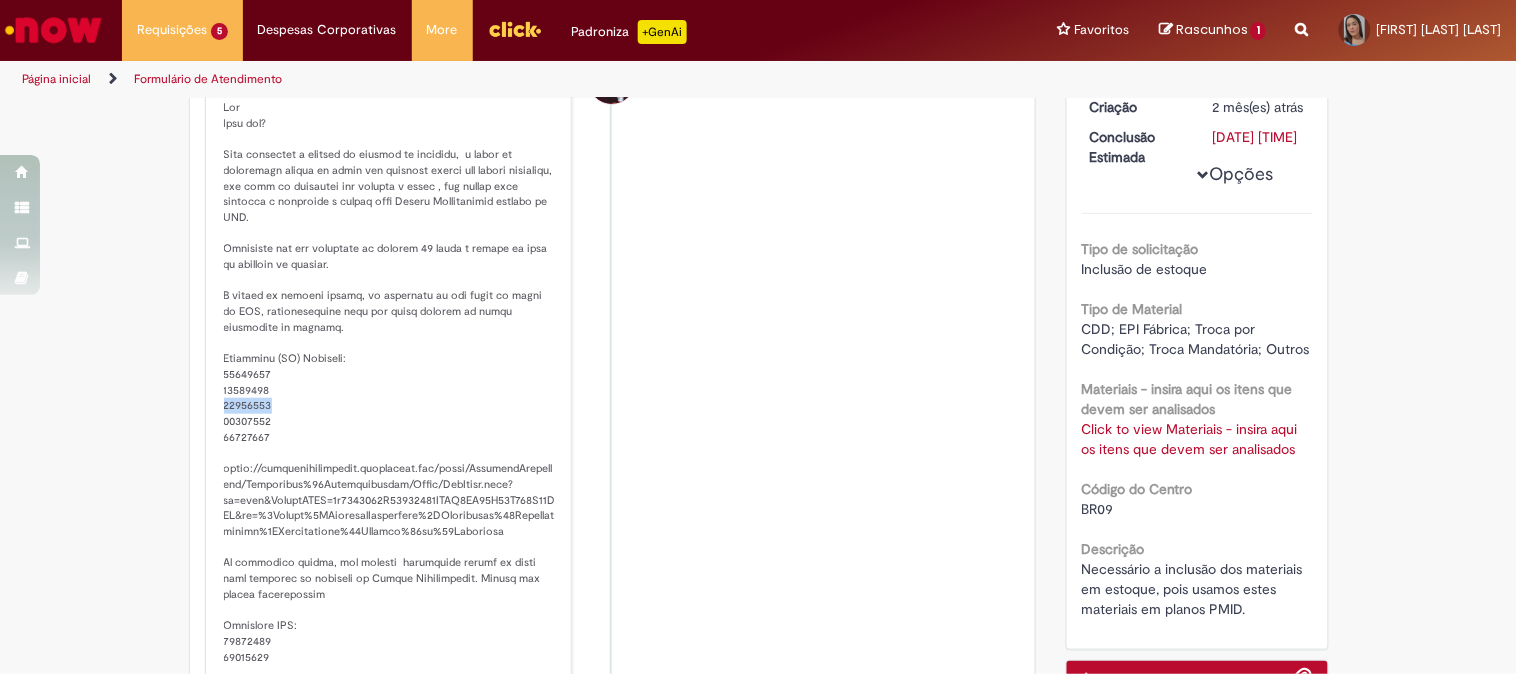 click at bounding box center [390, 430] 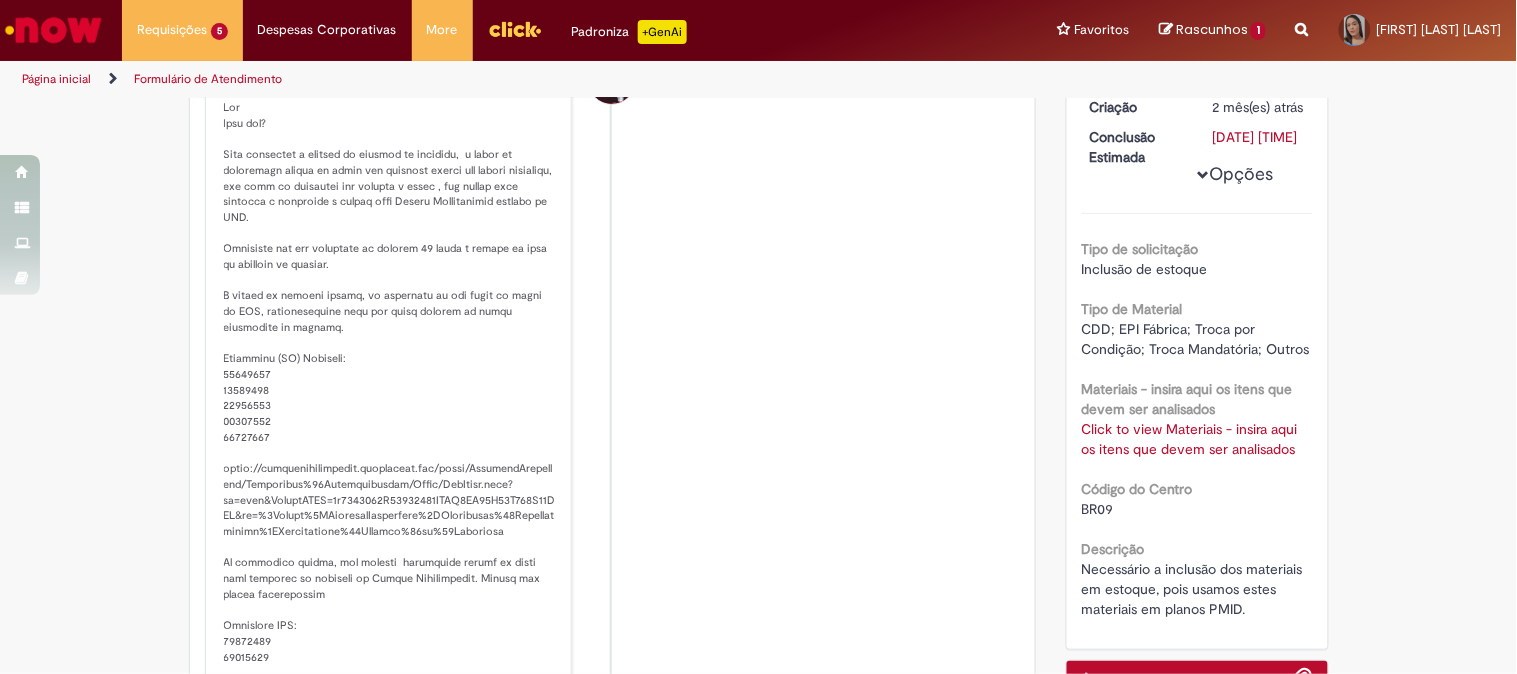 click at bounding box center (390, 430) 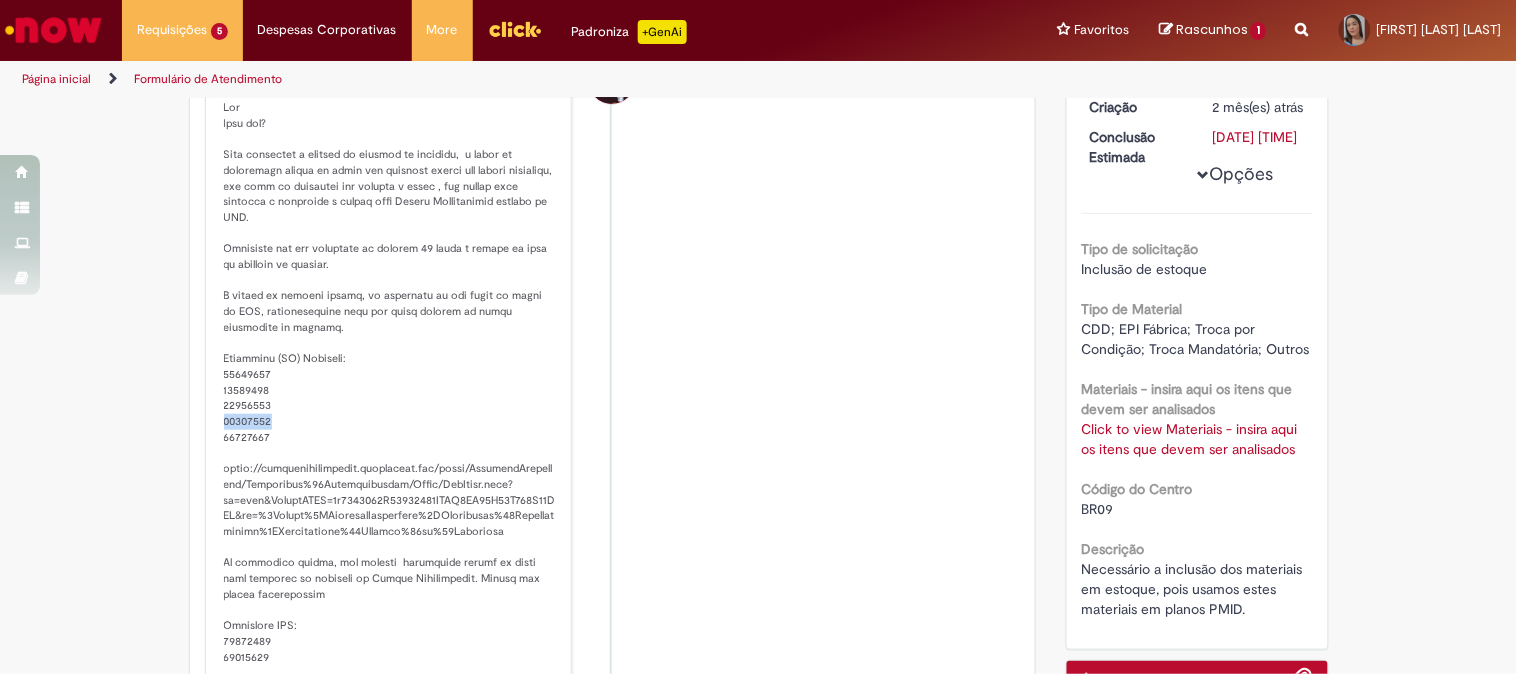 click at bounding box center (390, 430) 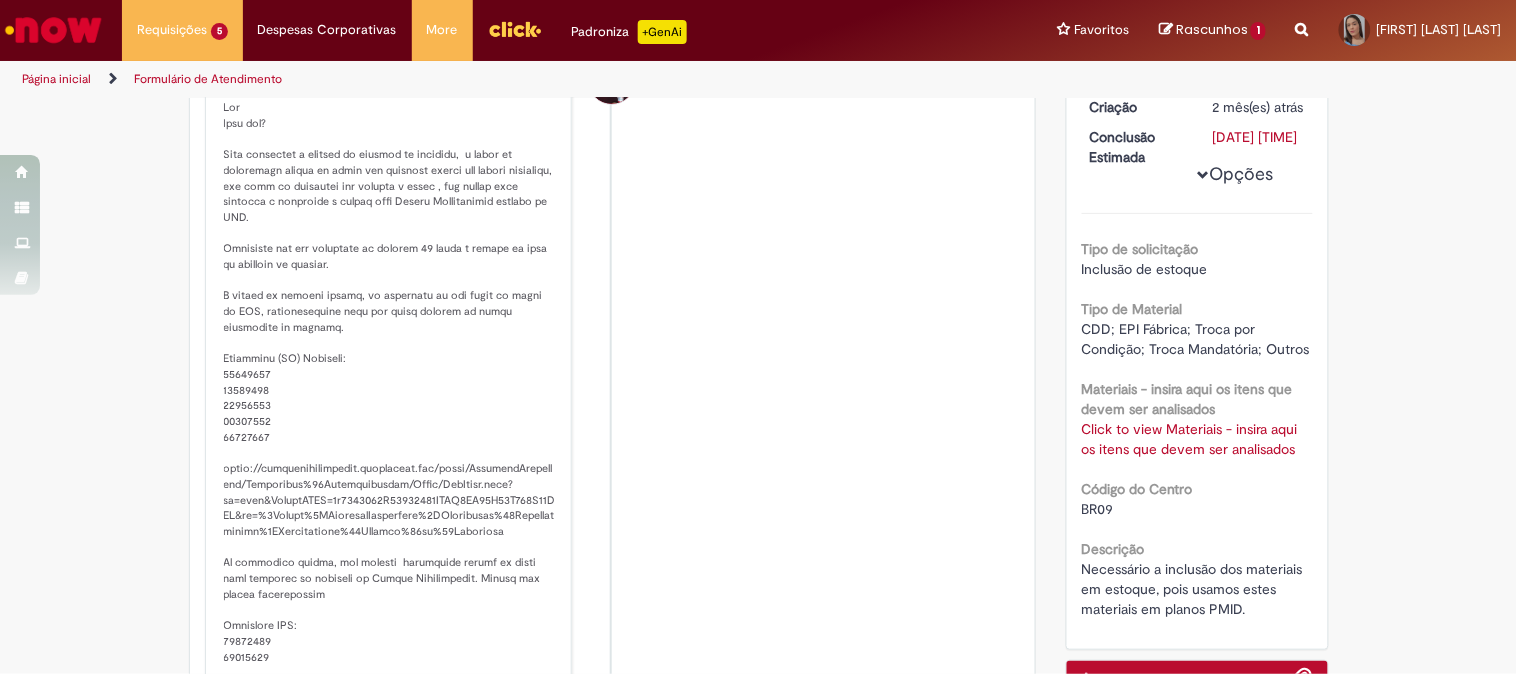 click at bounding box center [390, 430] 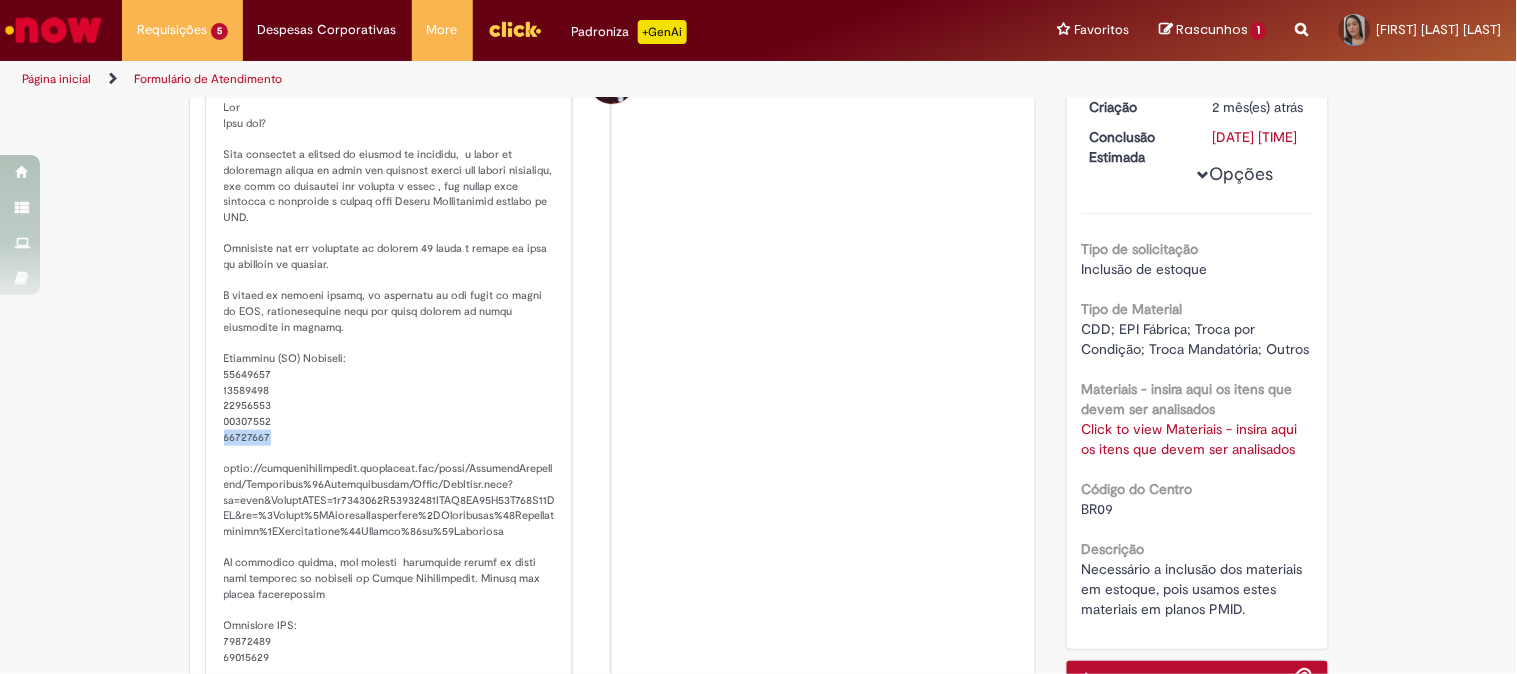 click at bounding box center (390, 430) 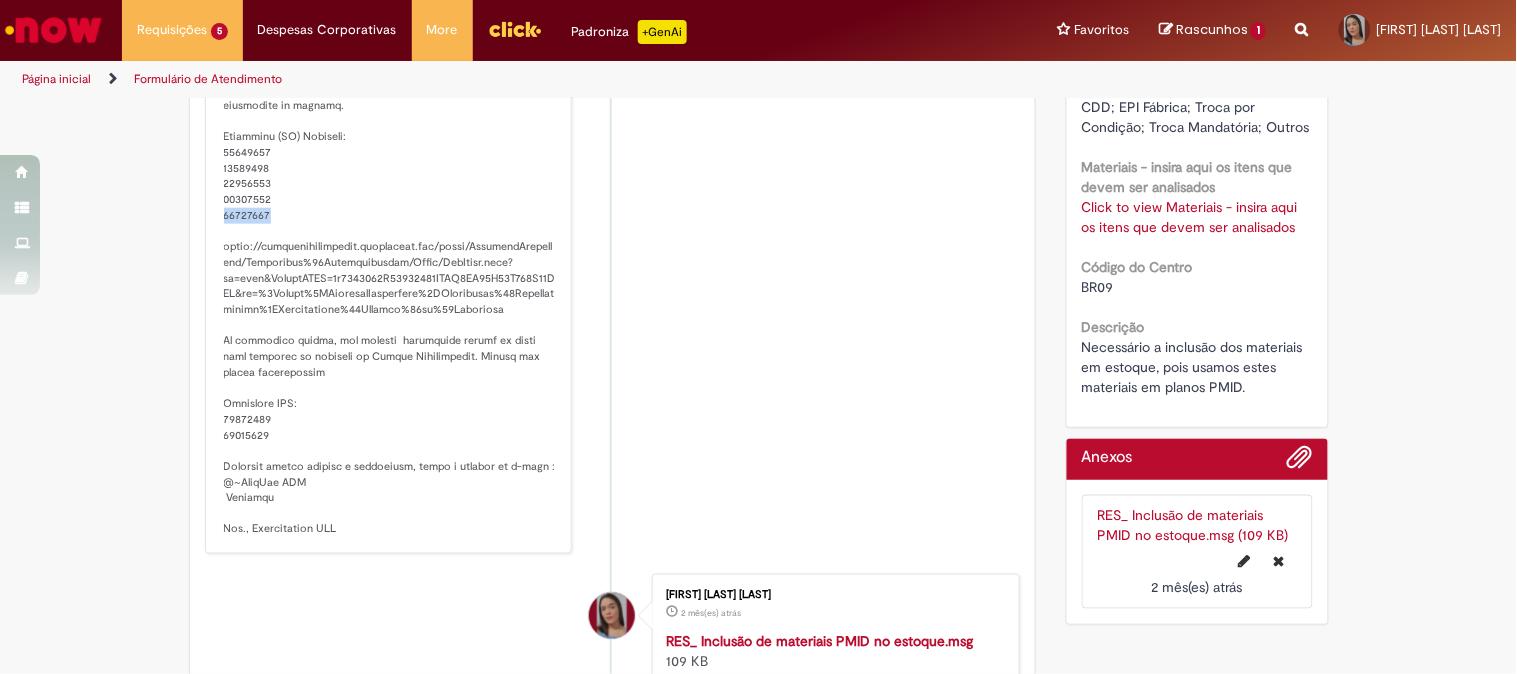scroll, scrollTop: 666, scrollLeft: 0, axis: vertical 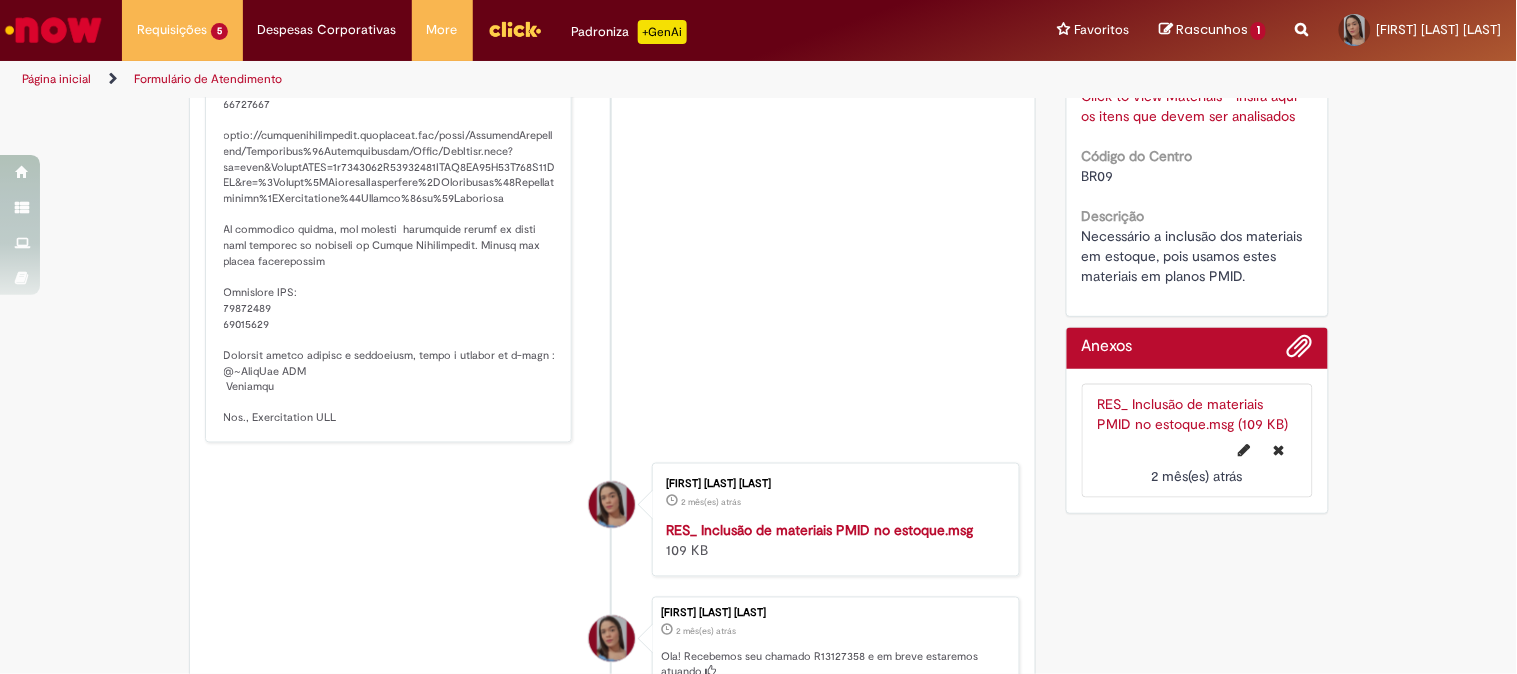 click at bounding box center (390, 97) 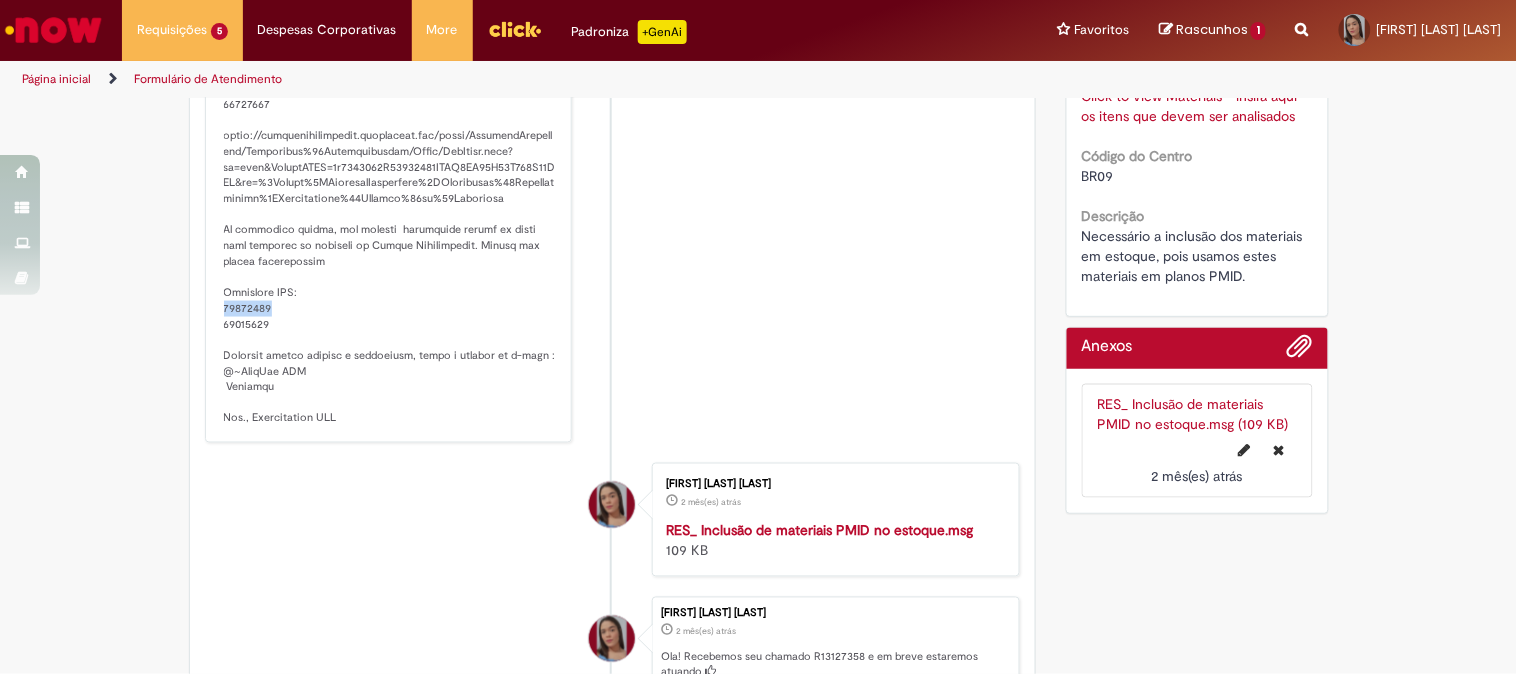 click at bounding box center (390, 97) 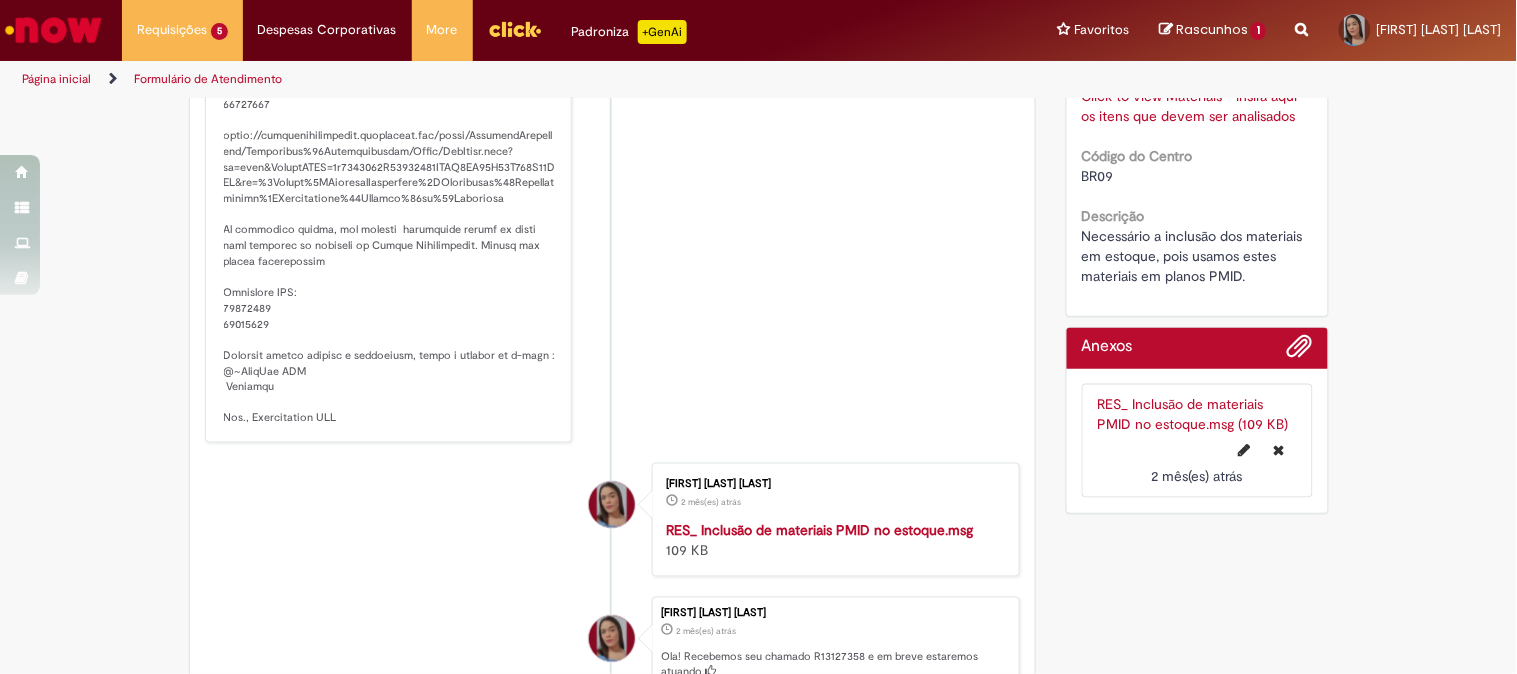 click at bounding box center (390, 97) 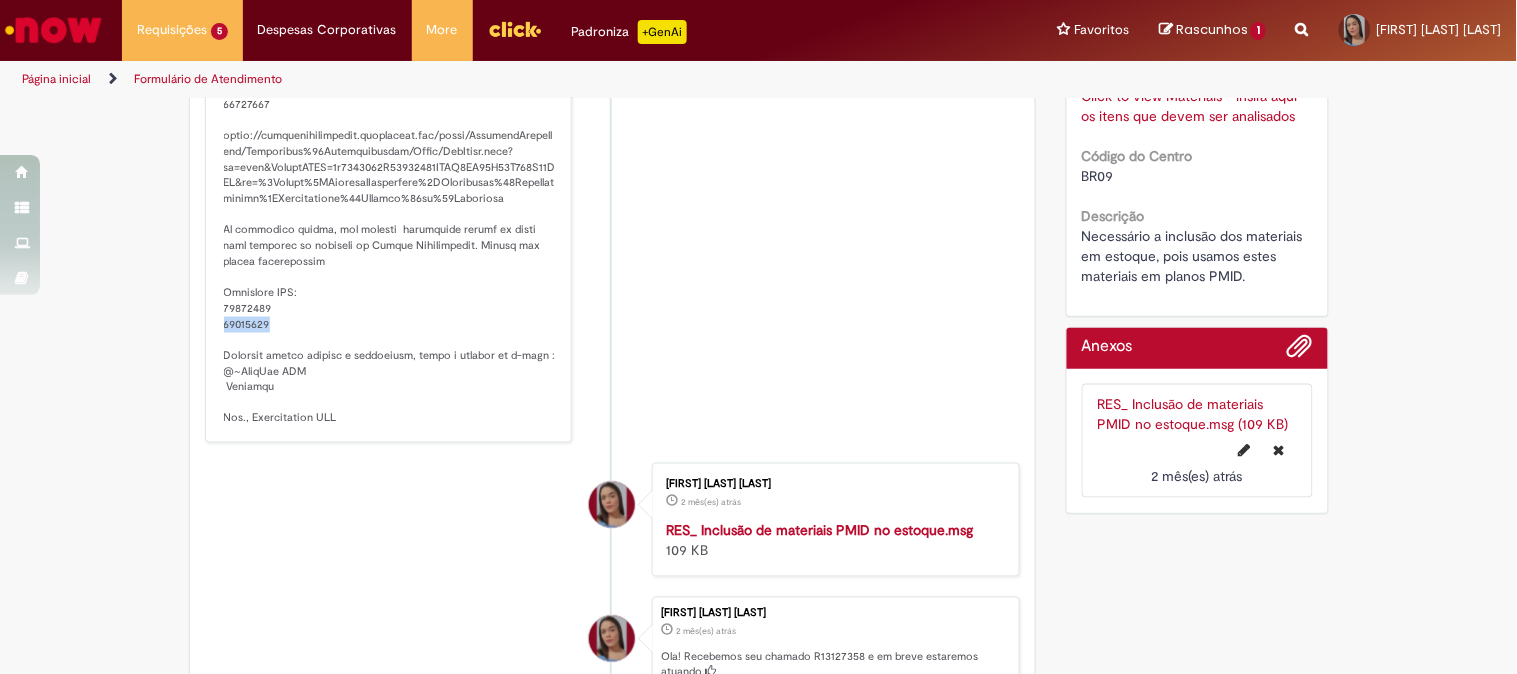 click at bounding box center (390, 97) 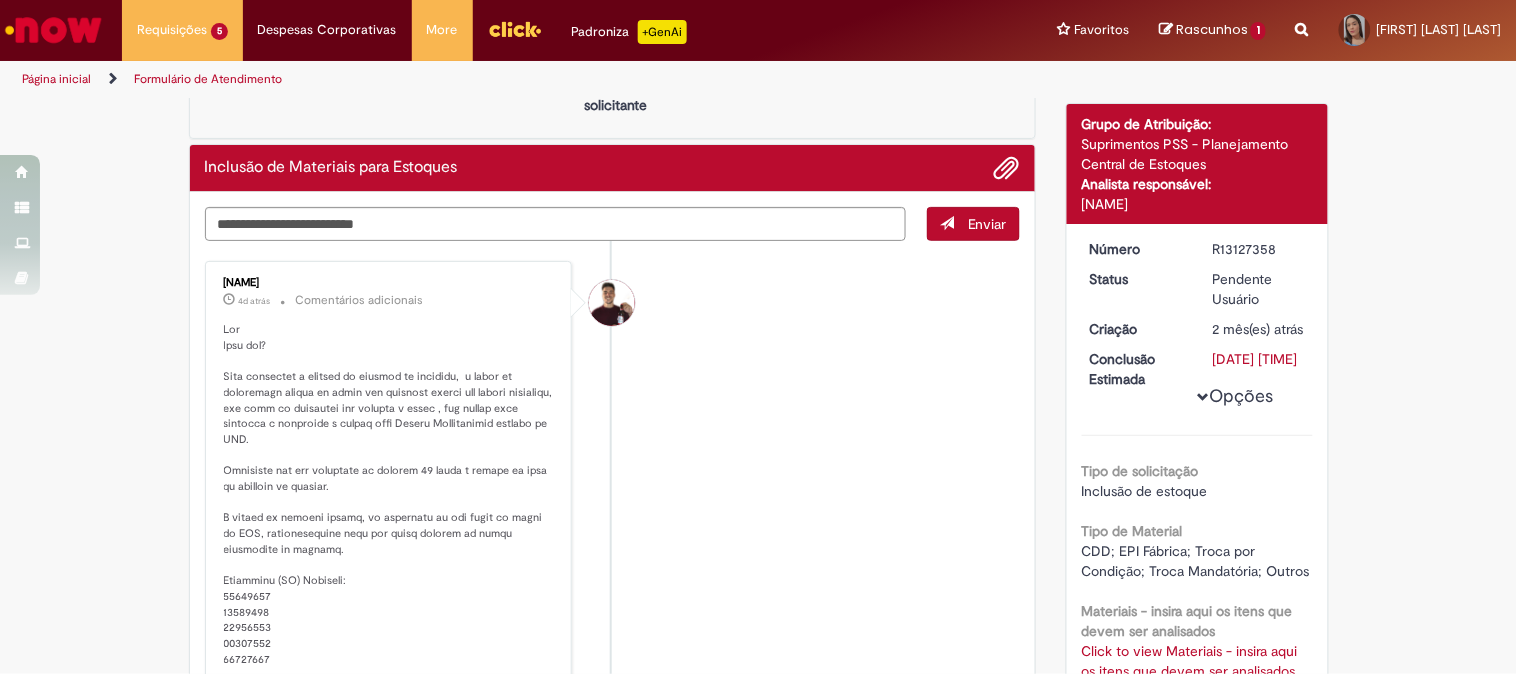 scroll, scrollTop: 0, scrollLeft: 0, axis: both 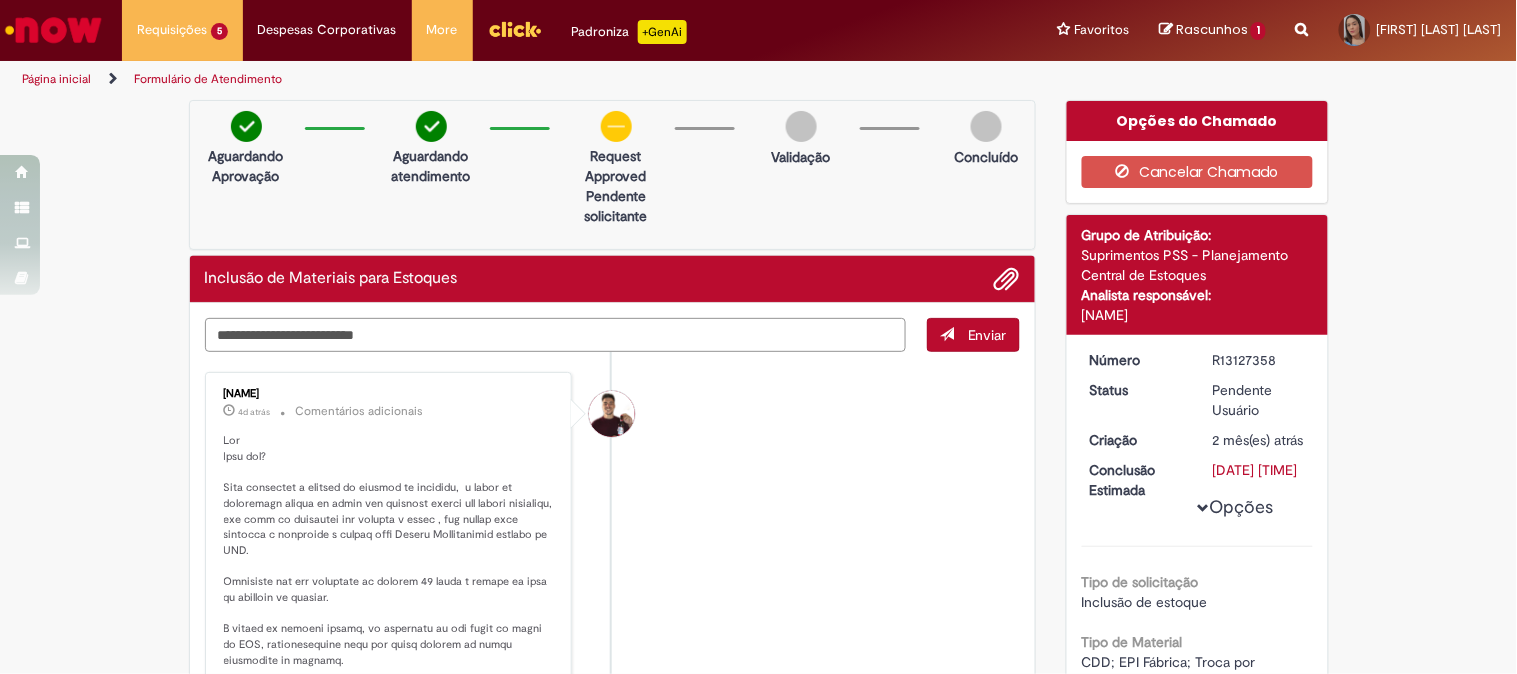 click at bounding box center (556, 335) 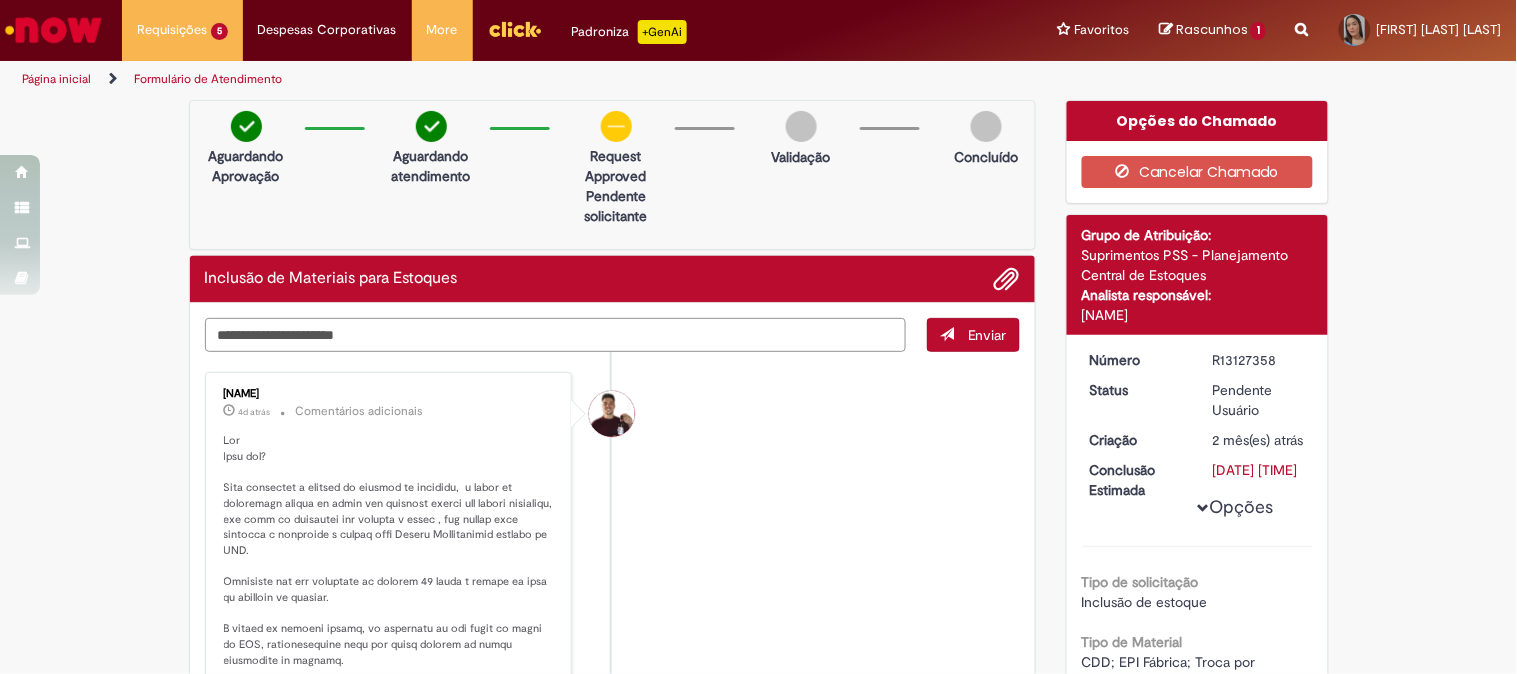type on "**********" 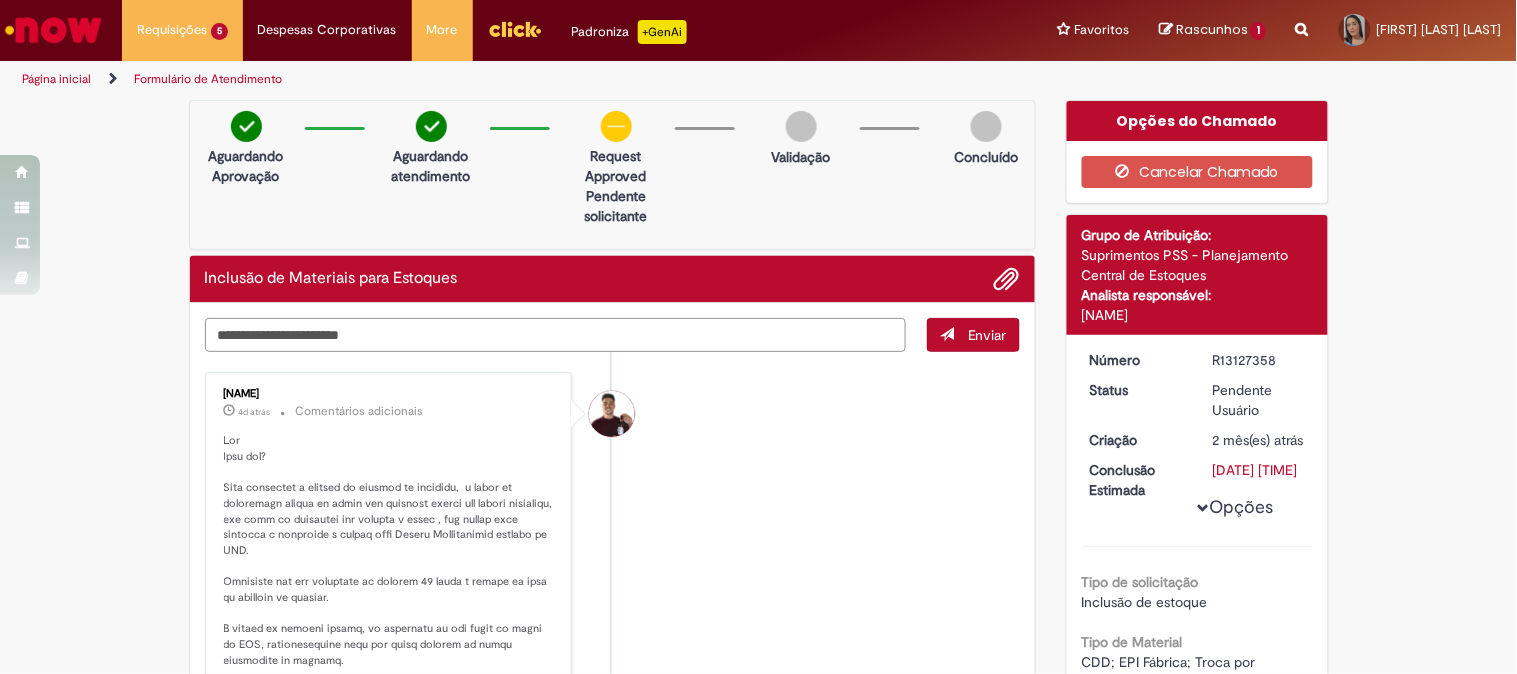drag, startPoint x: 502, startPoint y: 337, endPoint x: 0, endPoint y: 372, distance: 503.21863 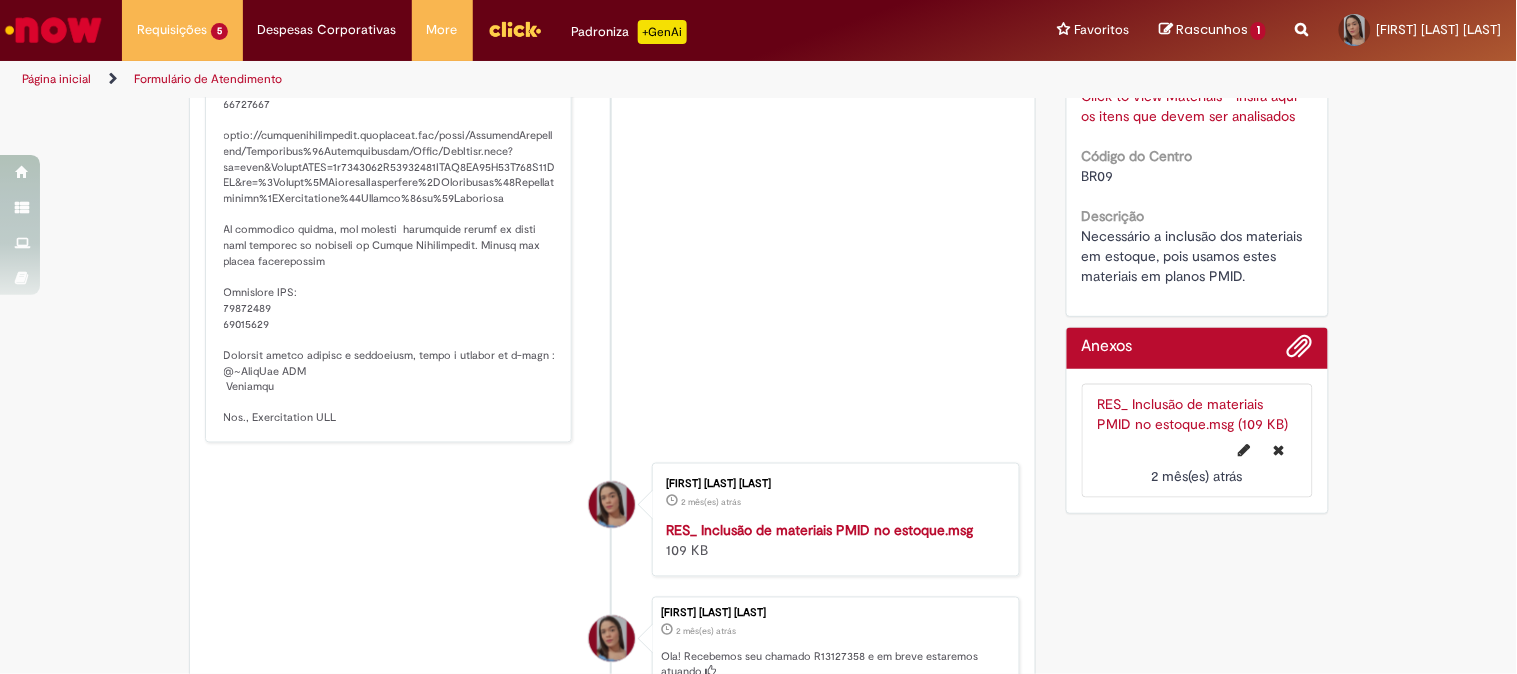 scroll, scrollTop: 777, scrollLeft: 0, axis: vertical 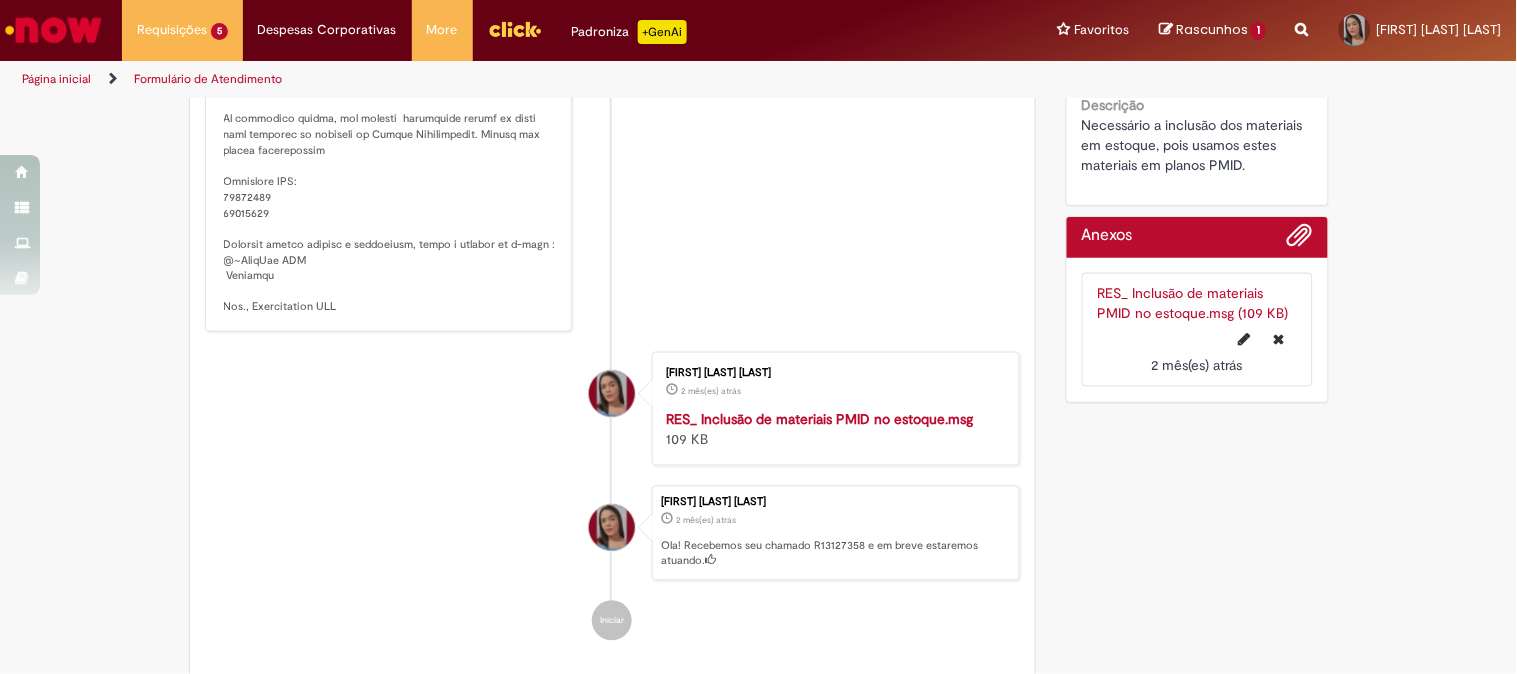 click at bounding box center [390, -14] 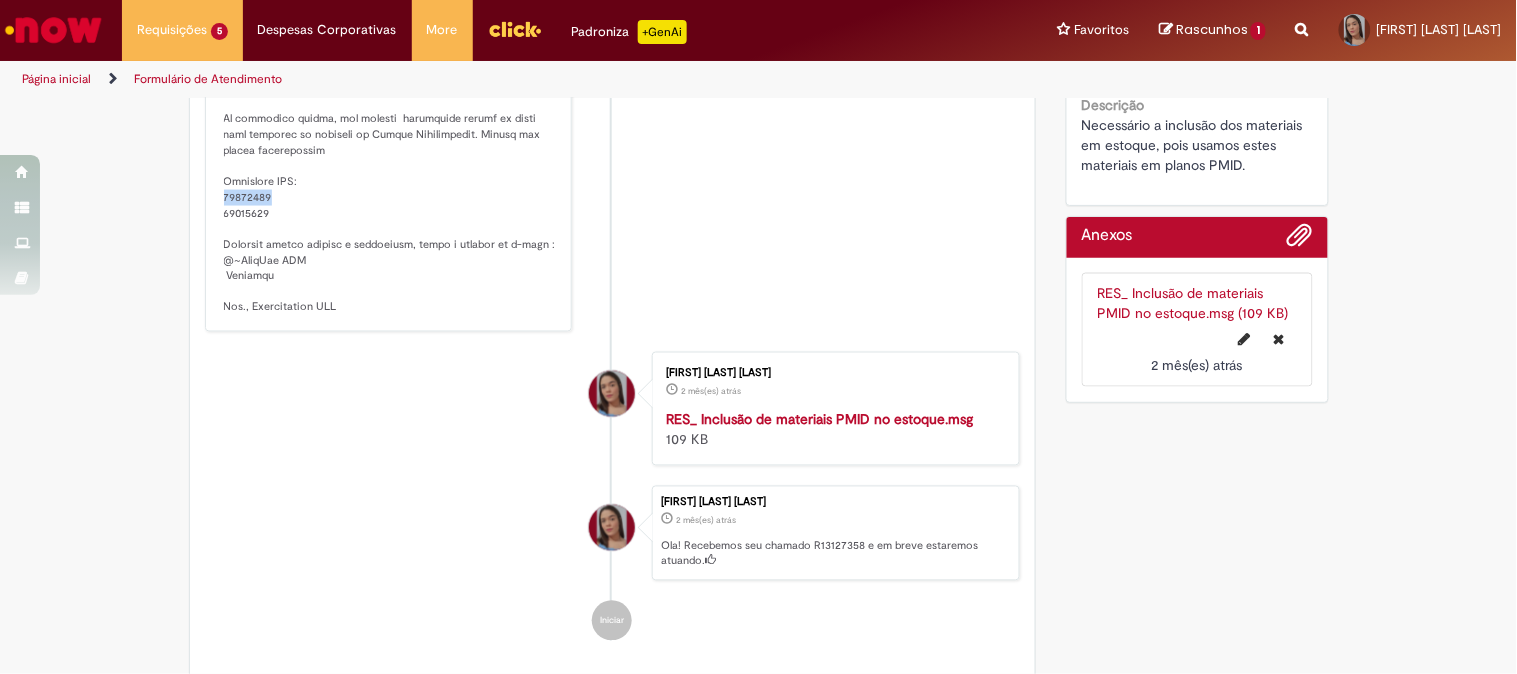 click at bounding box center (390, -14) 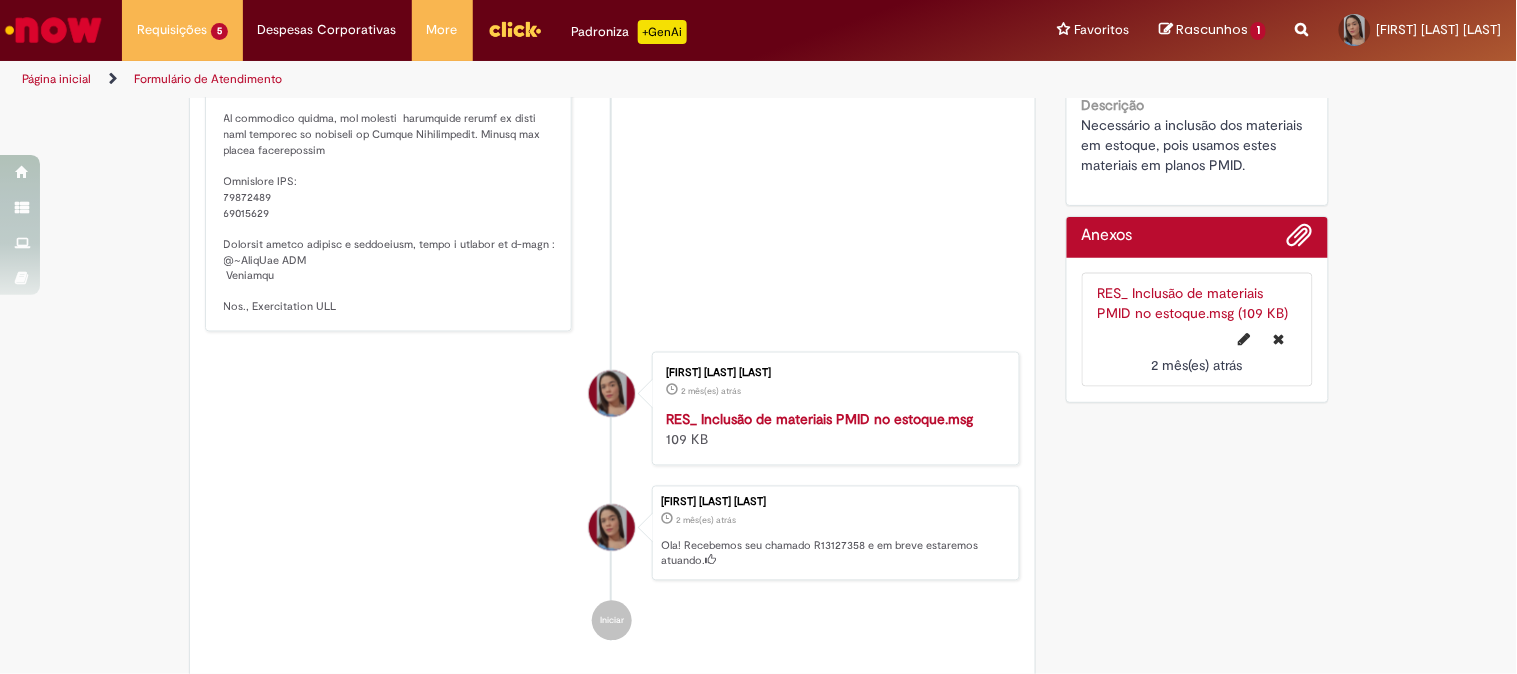 click at bounding box center (390, -14) 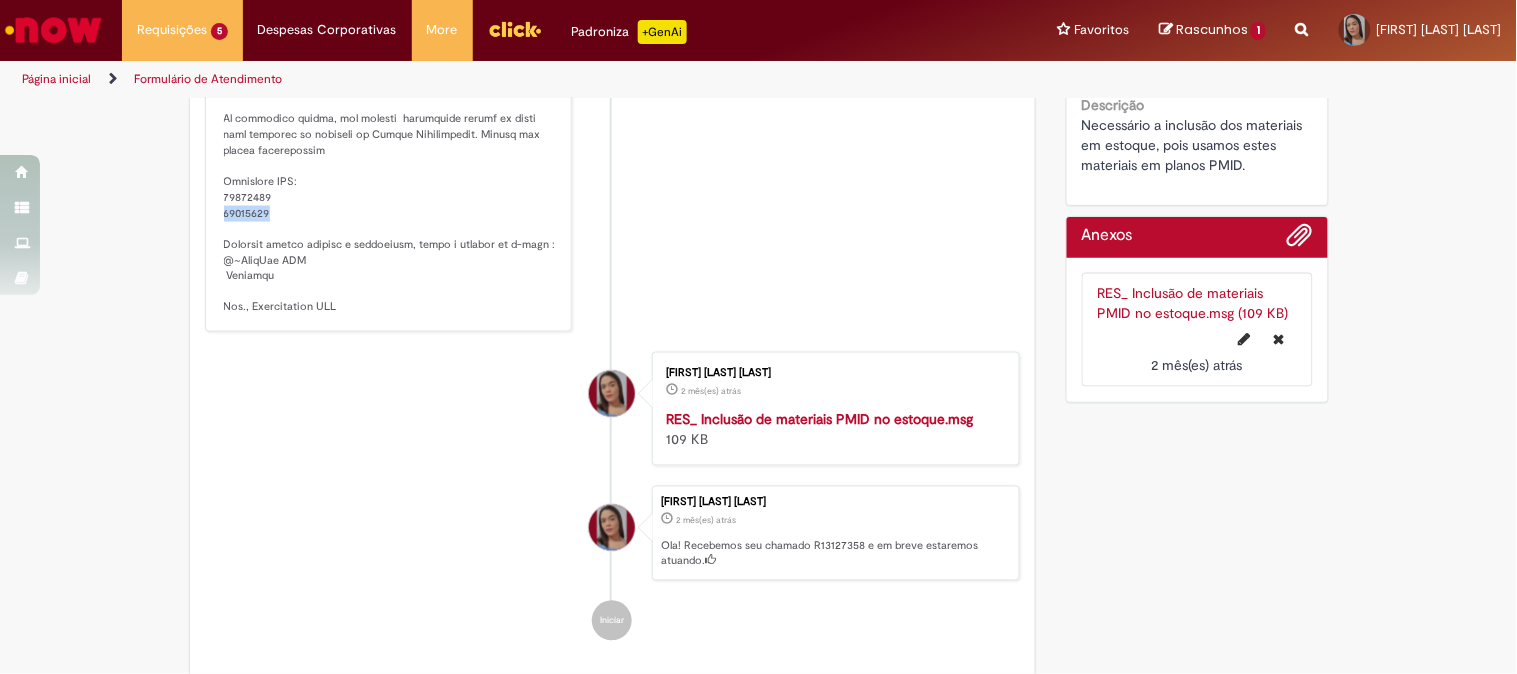 copy on "[NUMBER]" 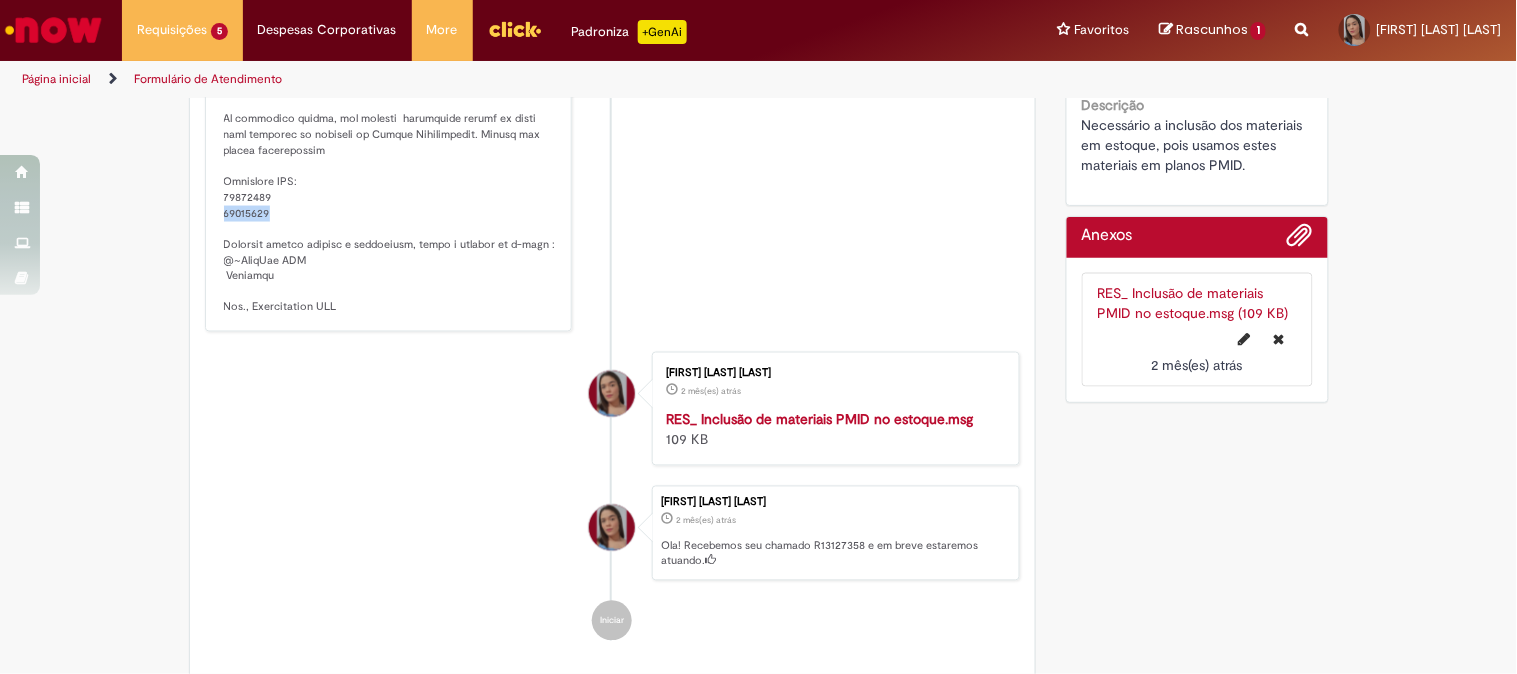 scroll, scrollTop: 0, scrollLeft: 0, axis: both 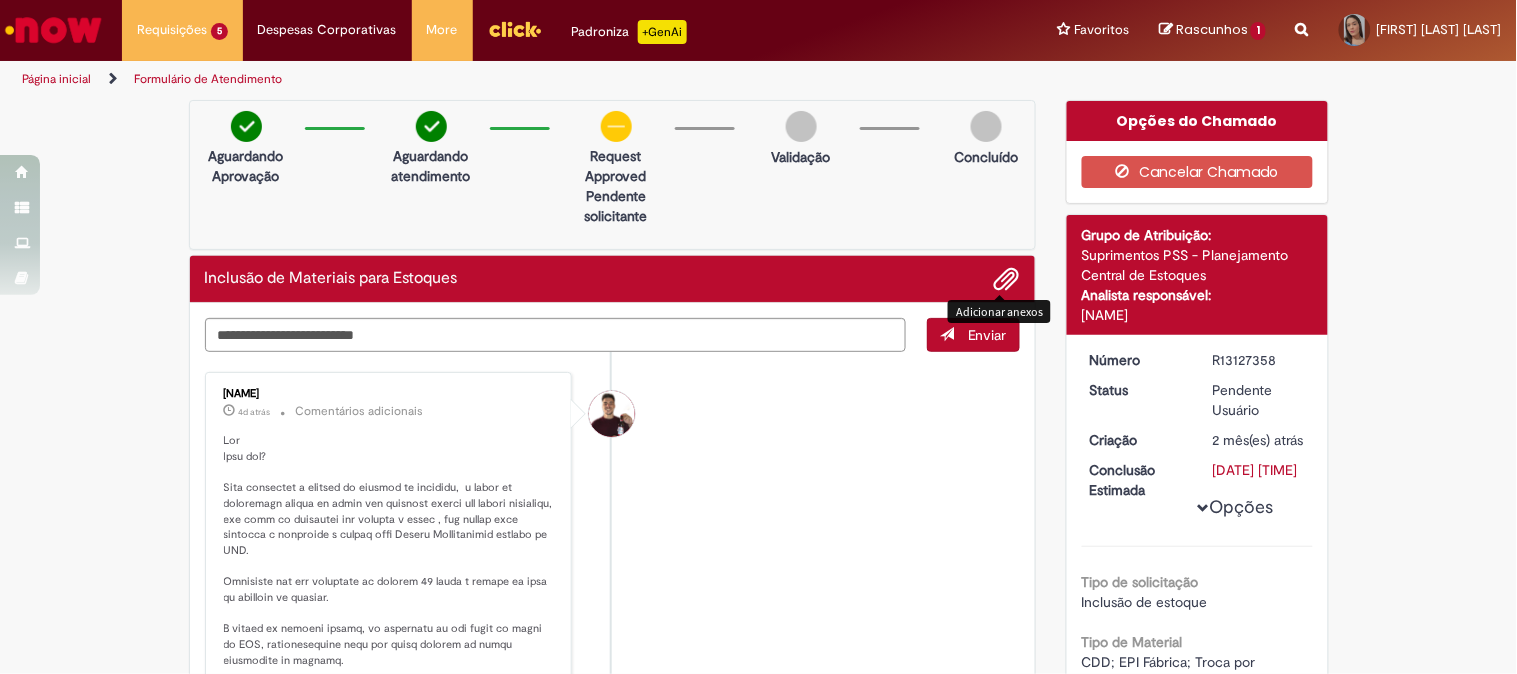 click at bounding box center (1007, 280) 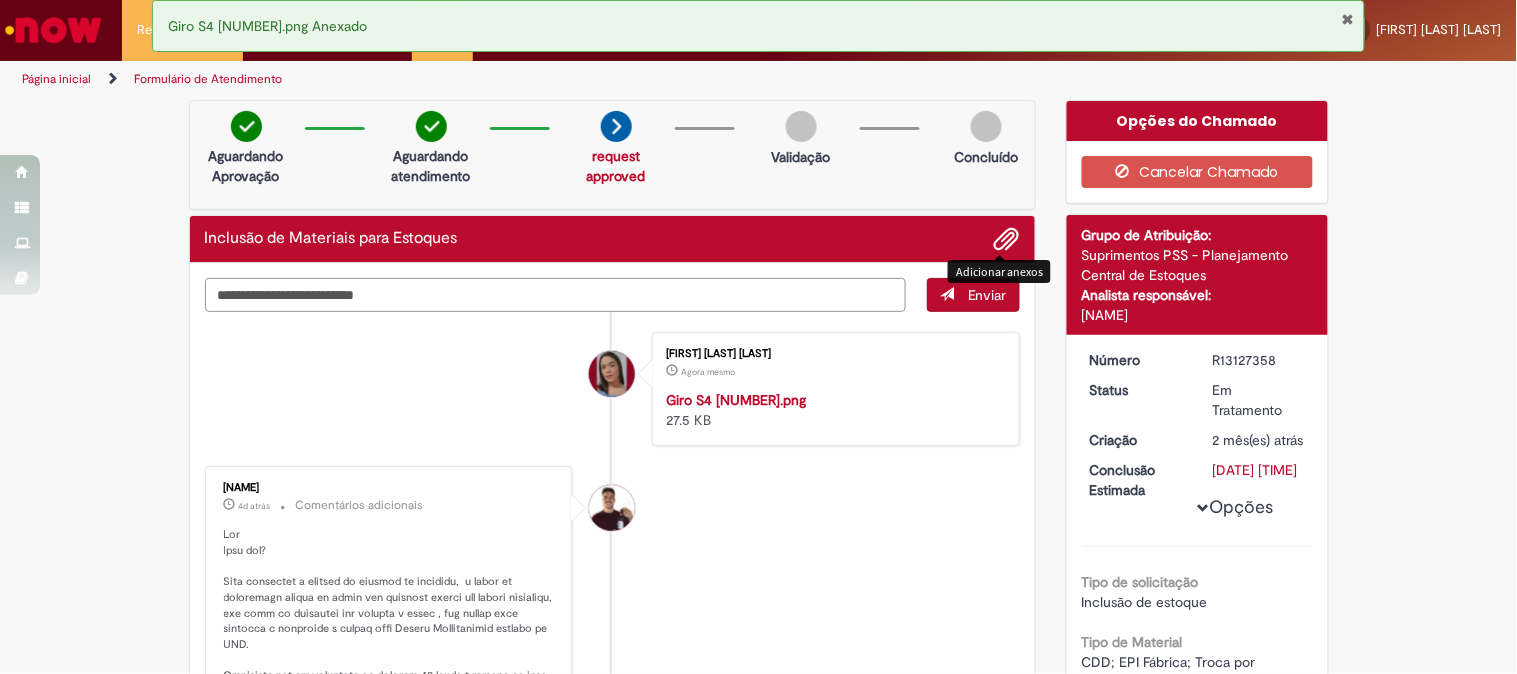 click at bounding box center [556, 295] 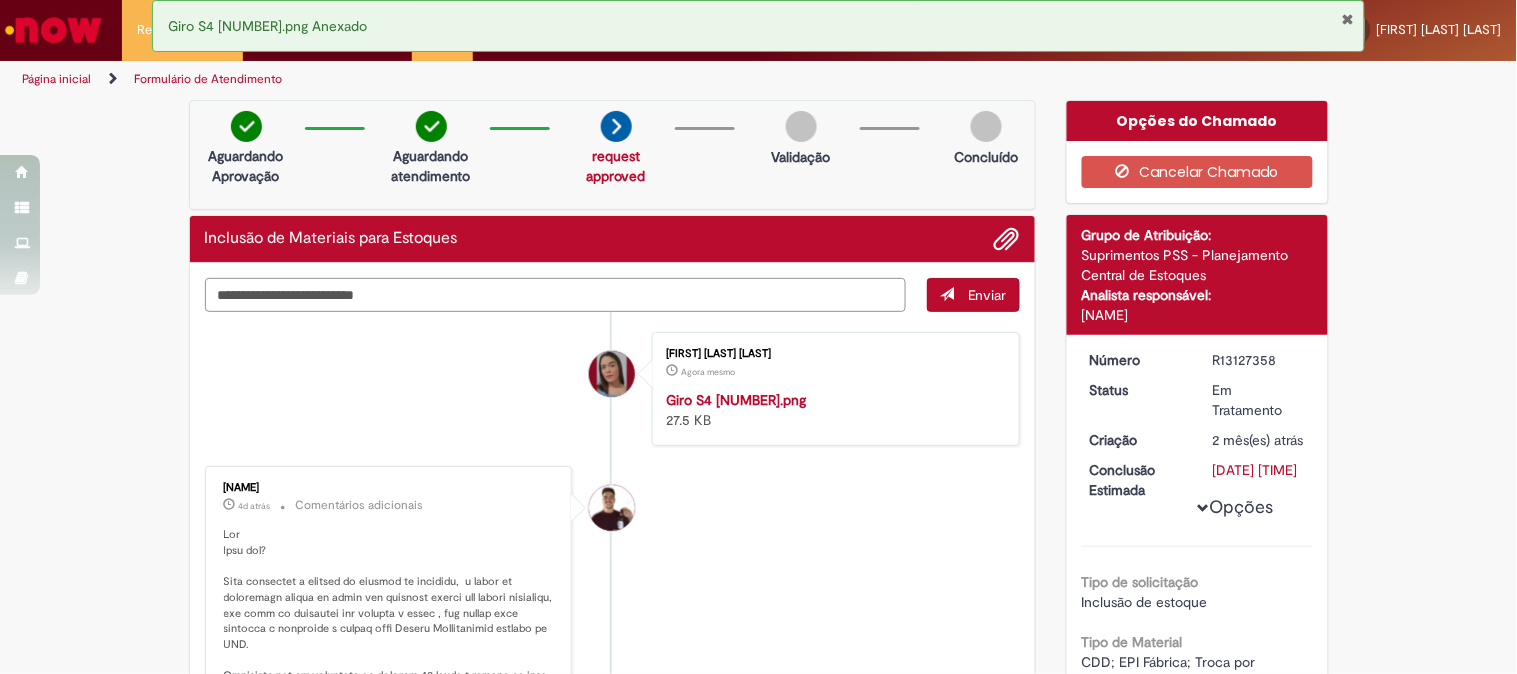 paste on "**********" 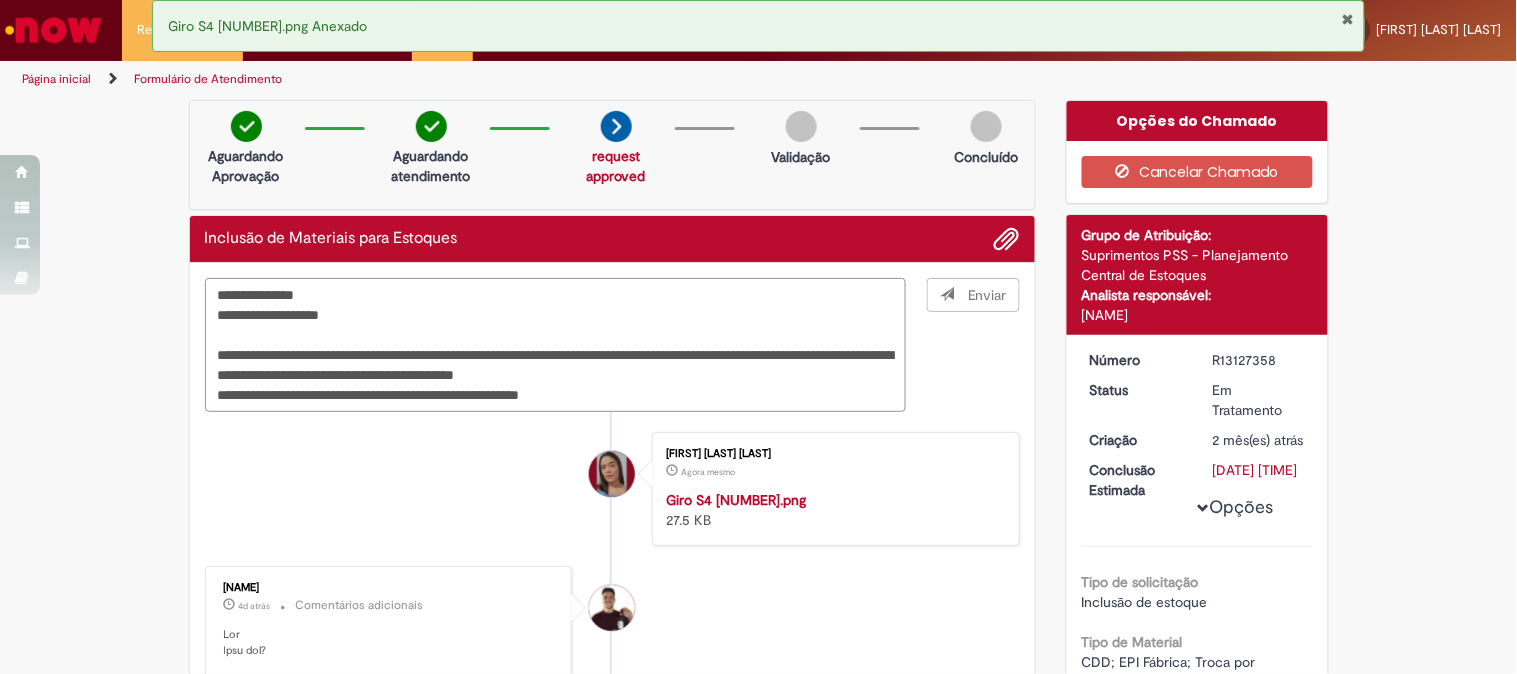type 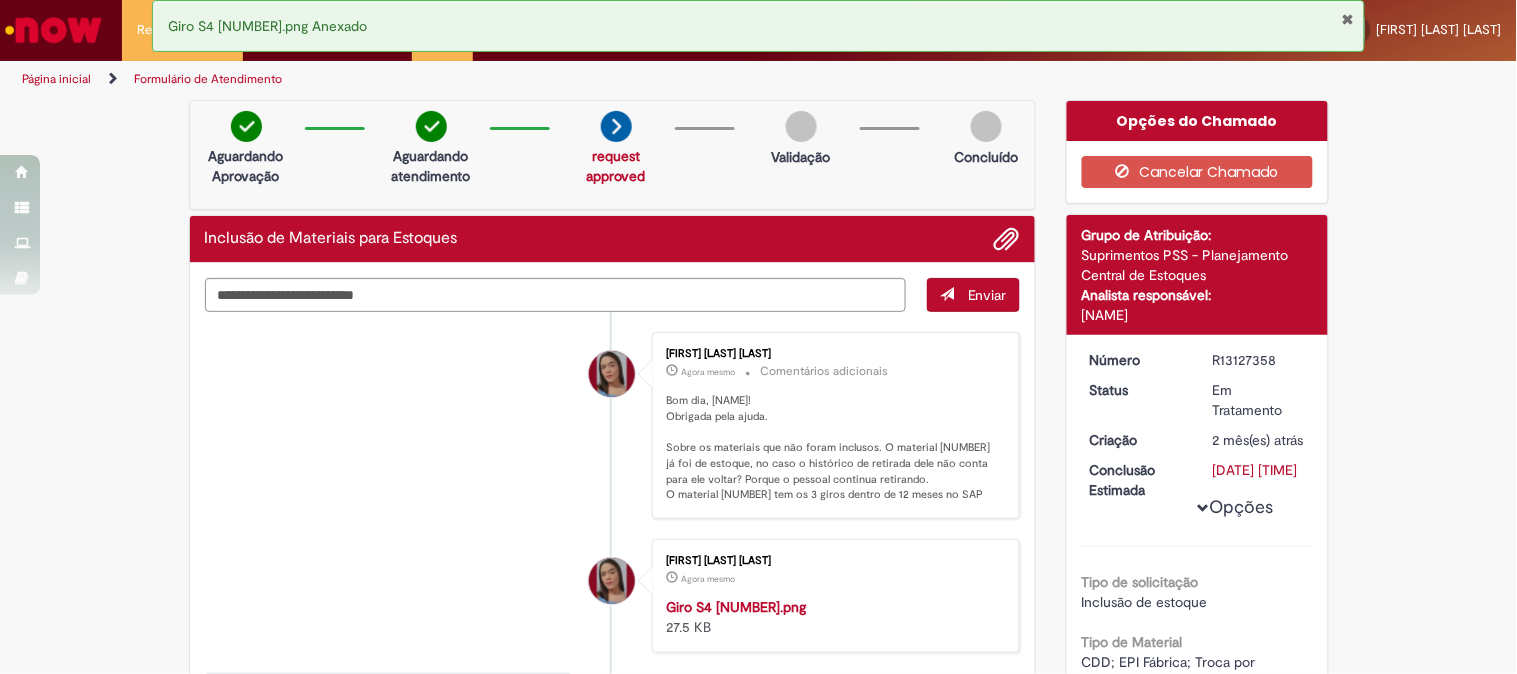 click at bounding box center [53, 30] 